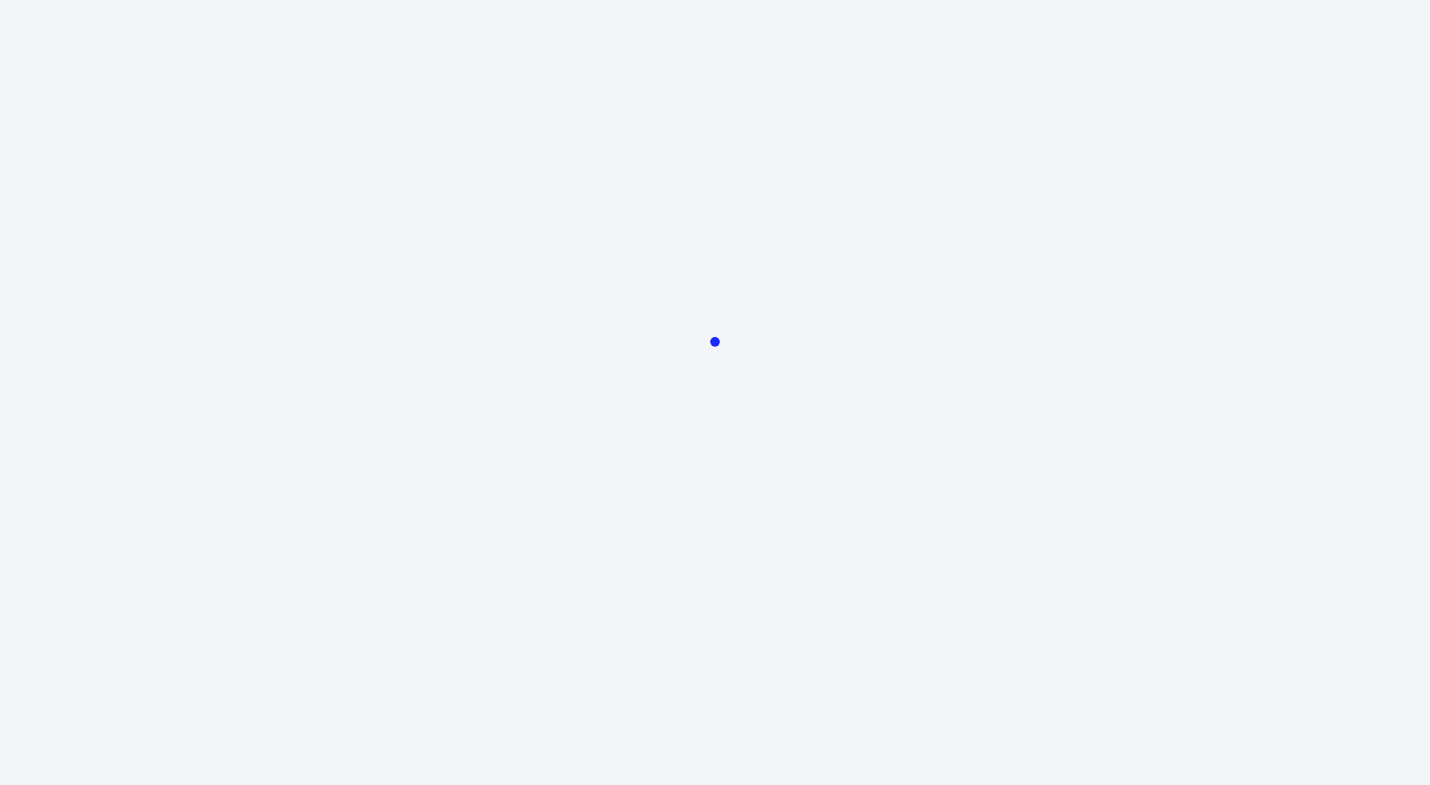 scroll, scrollTop: 0, scrollLeft: 0, axis: both 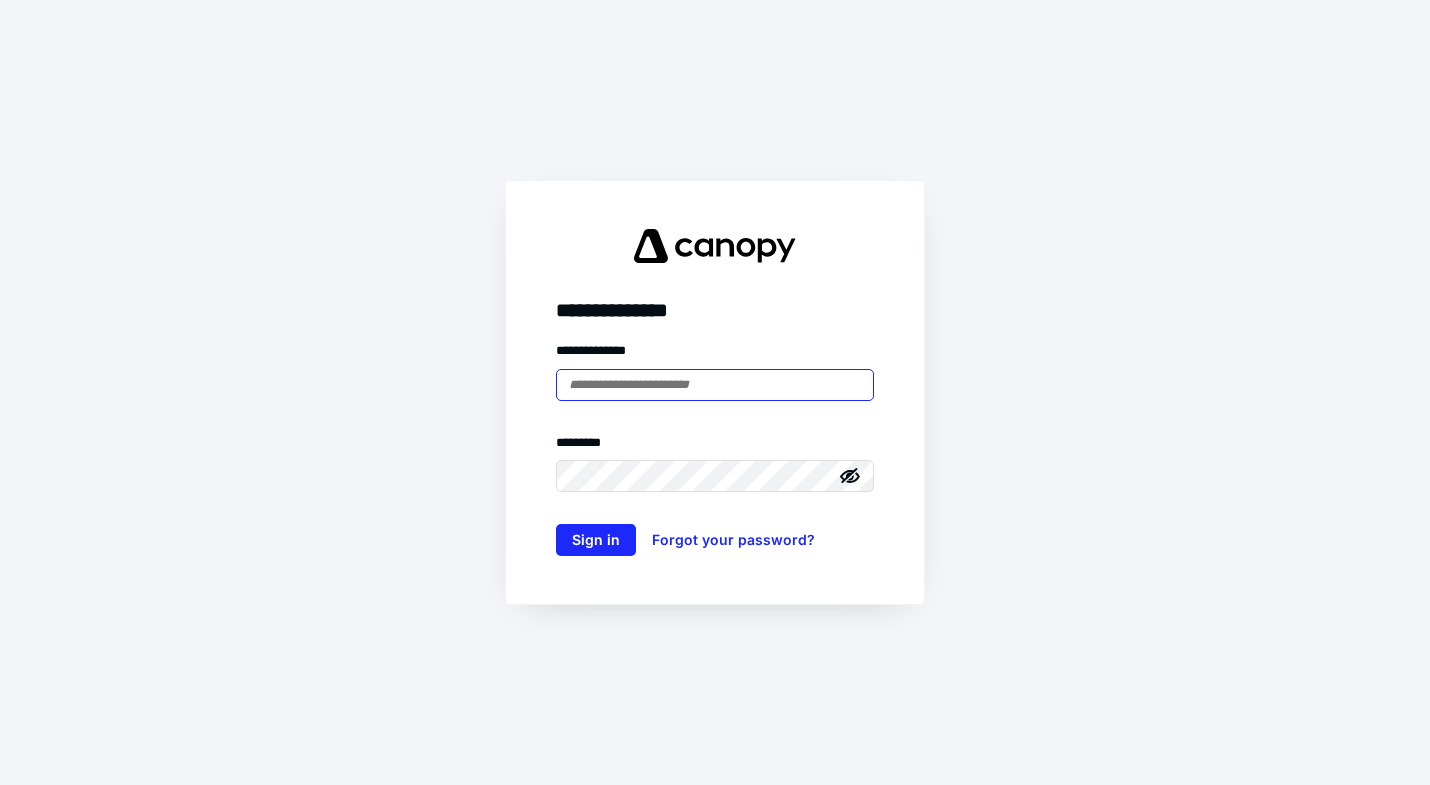 click at bounding box center [715, 385] 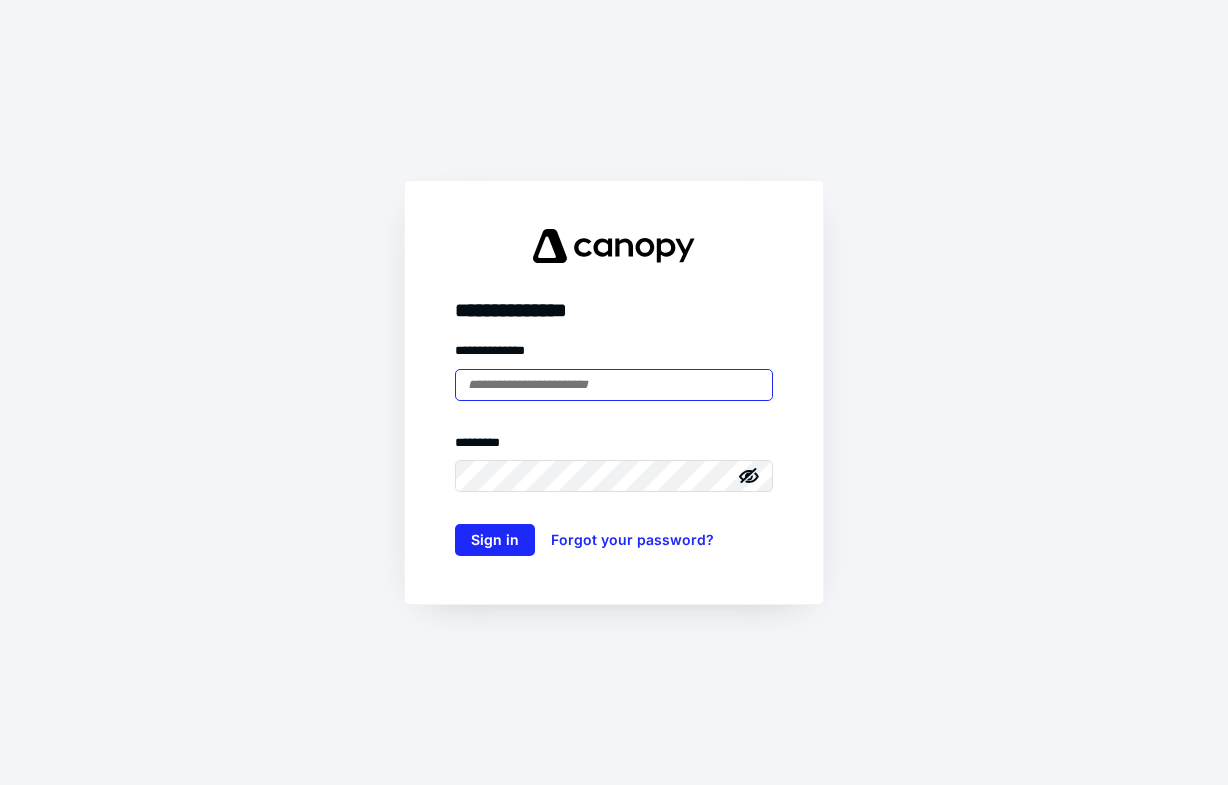 click at bounding box center [614, 385] 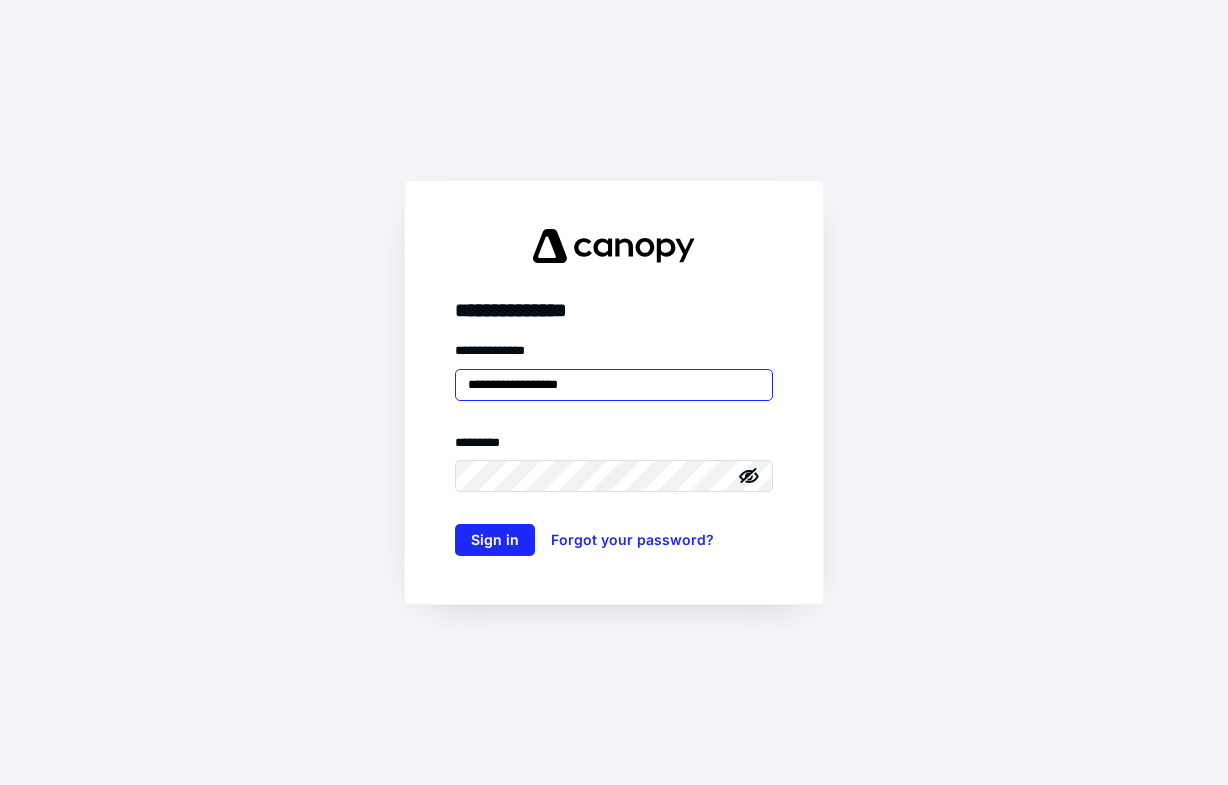 type on "**********" 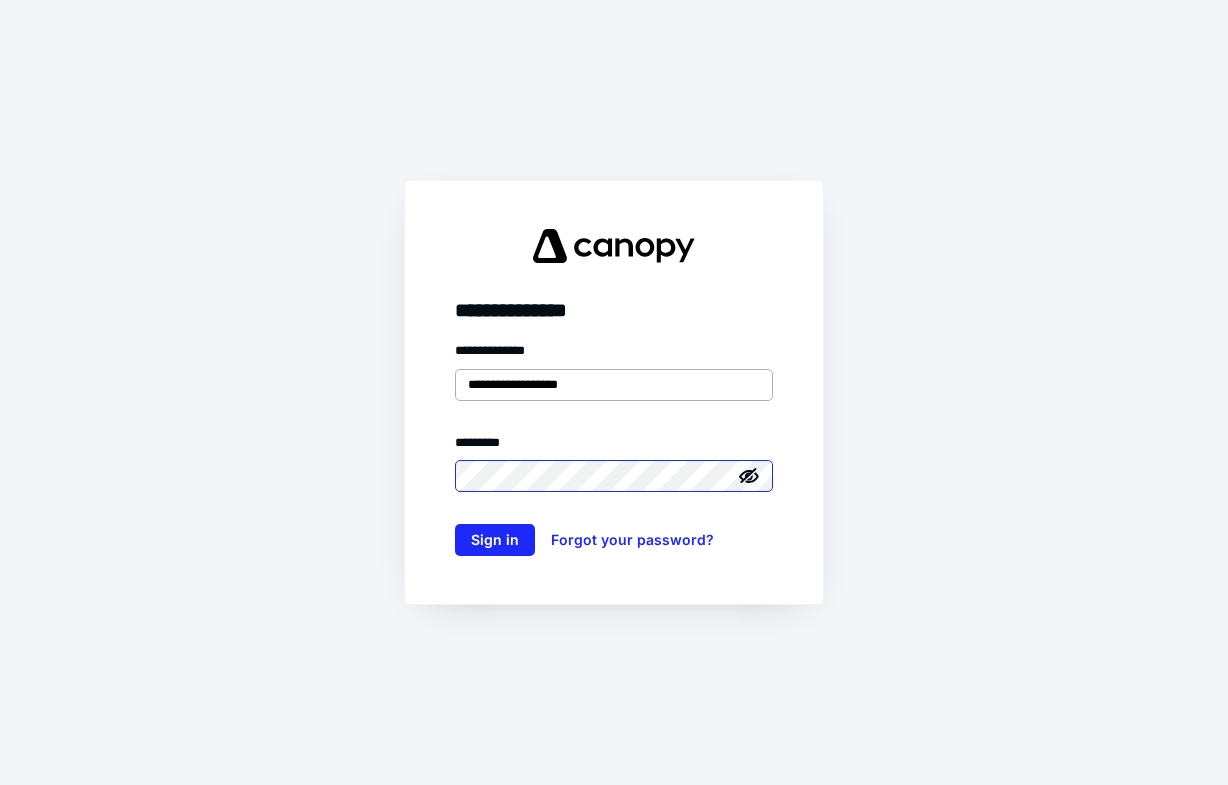 click on "Sign in" at bounding box center (495, 540) 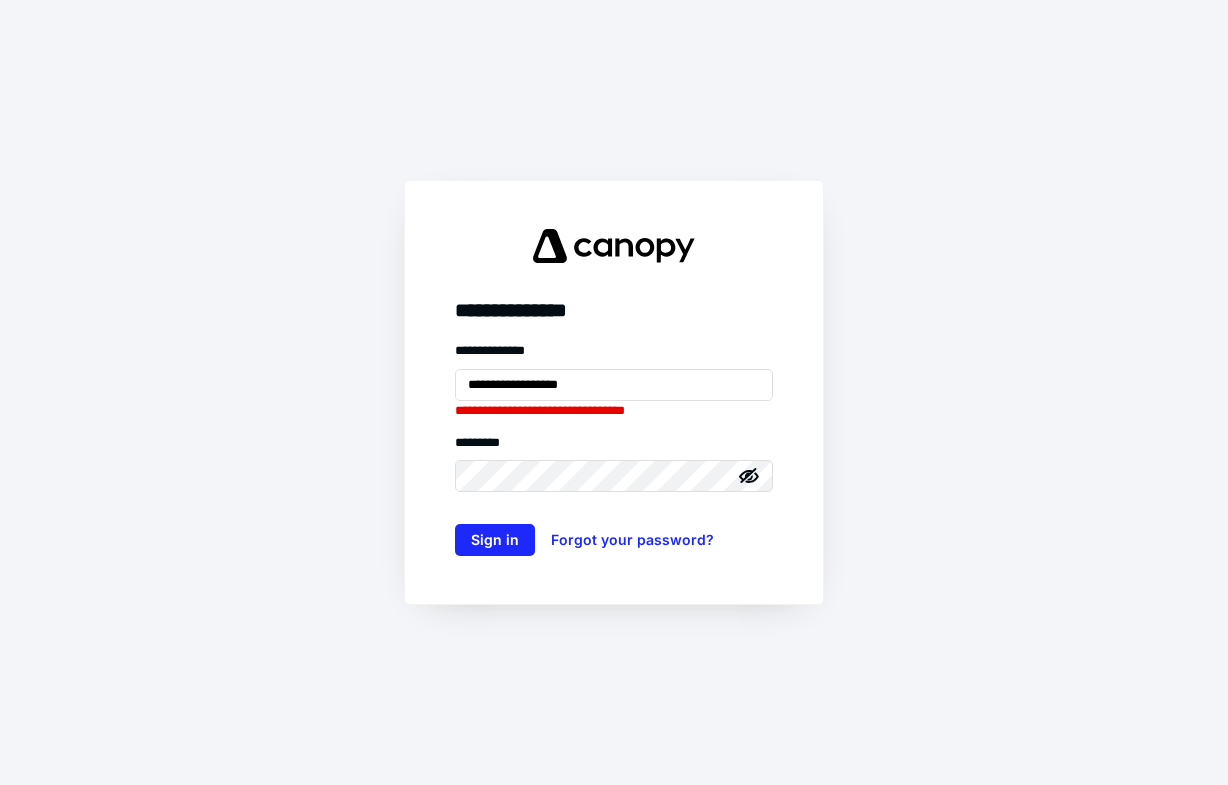 click 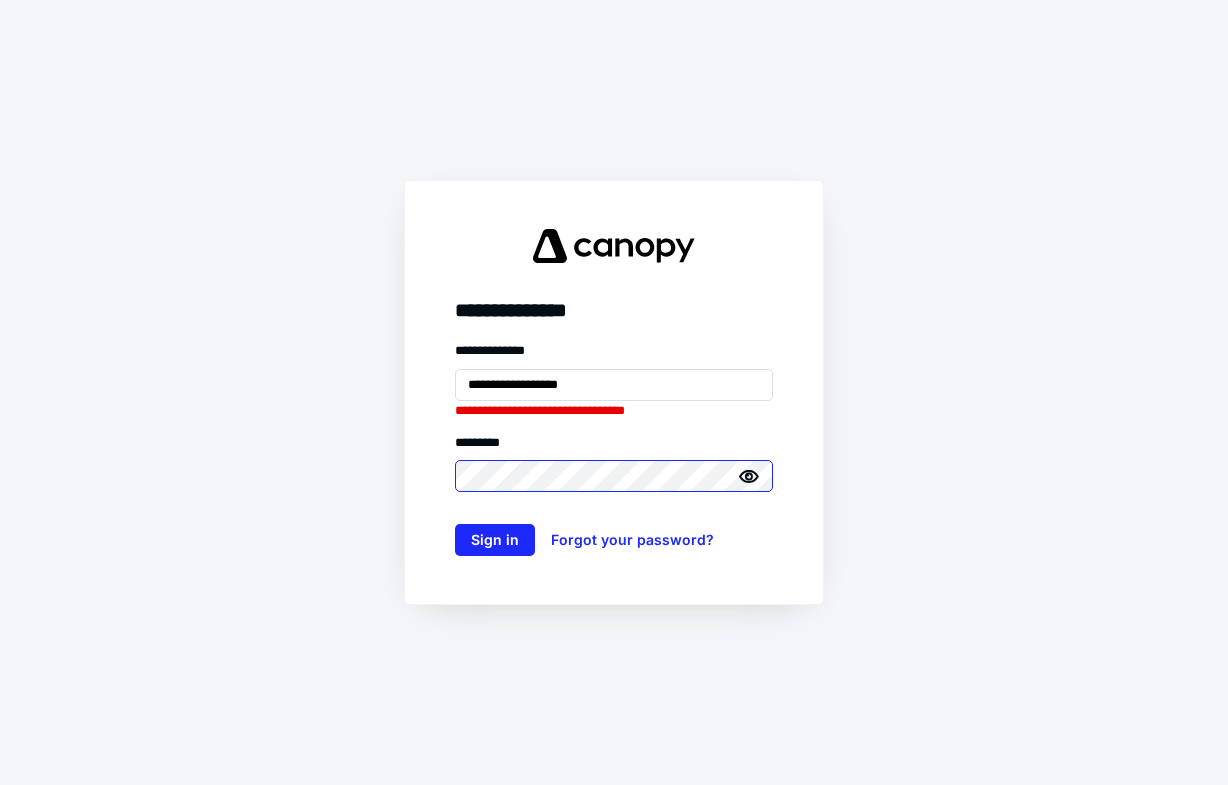 click on "Sign in" at bounding box center (495, 540) 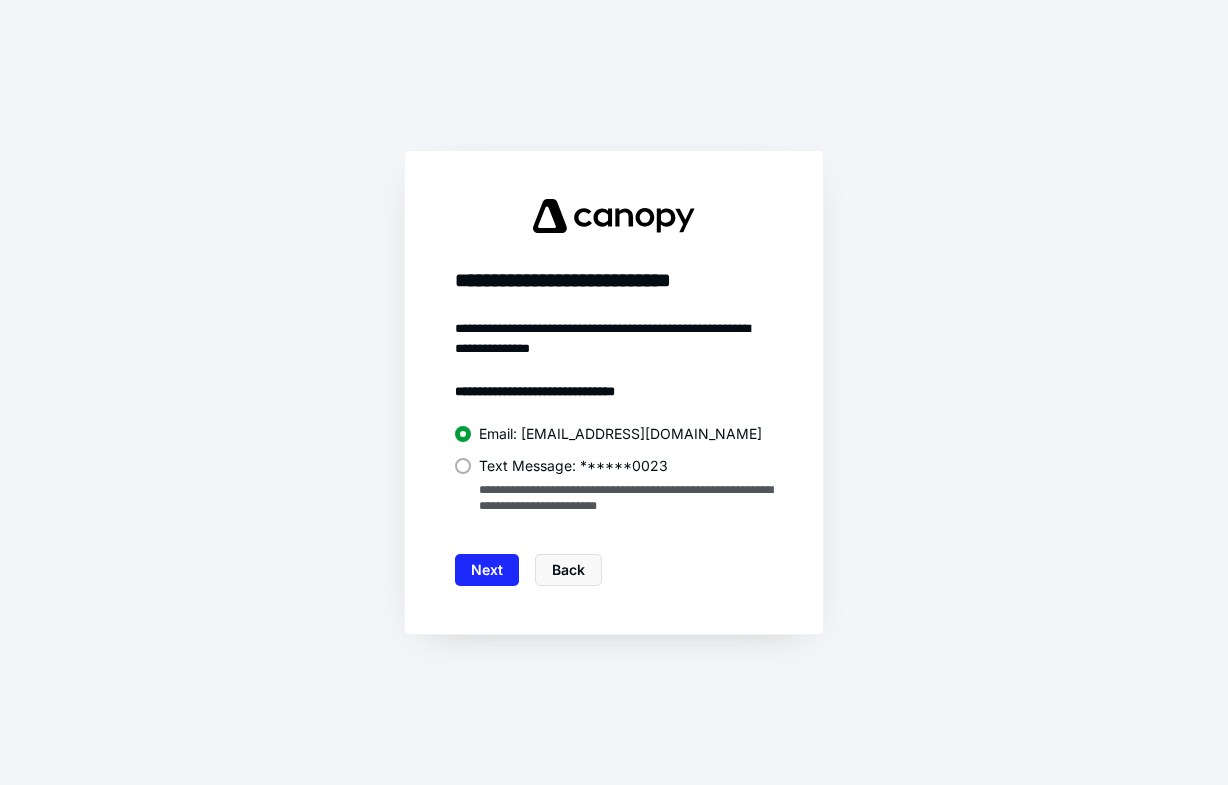 click at bounding box center (463, 466) 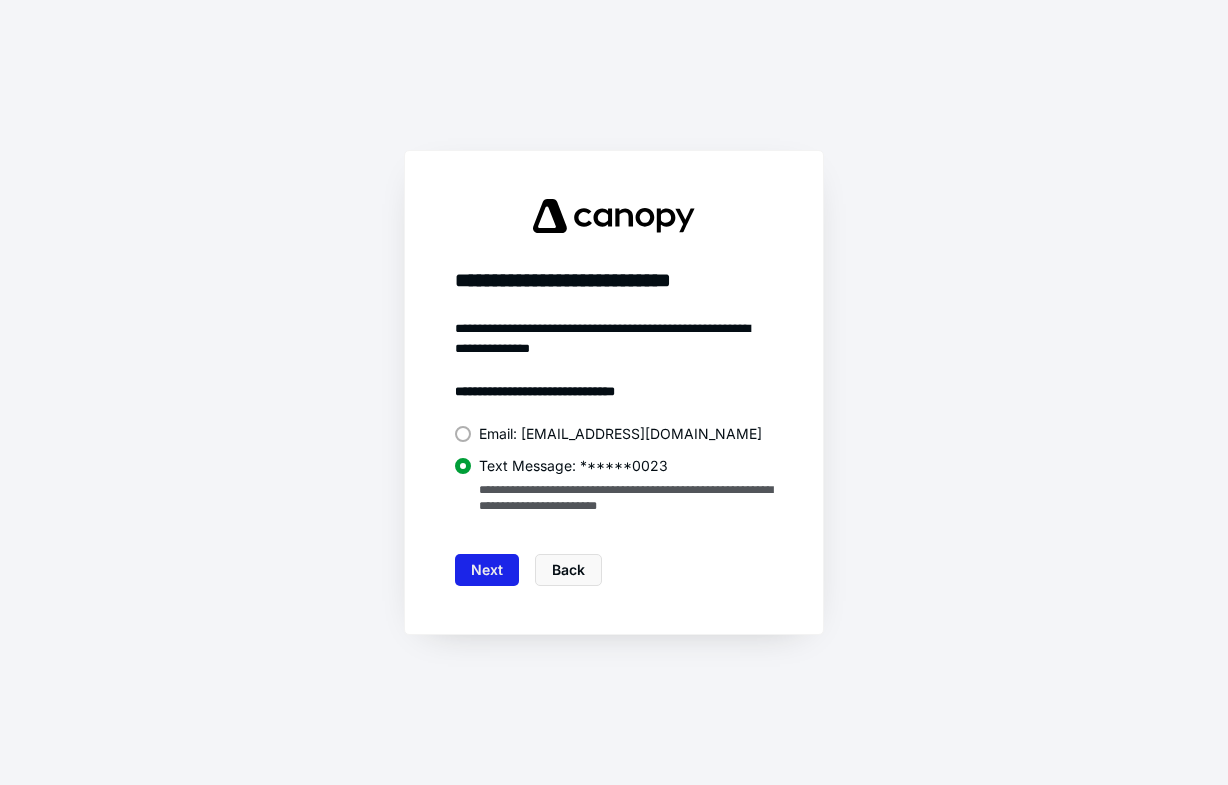click on "Next" at bounding box center (487, 570) 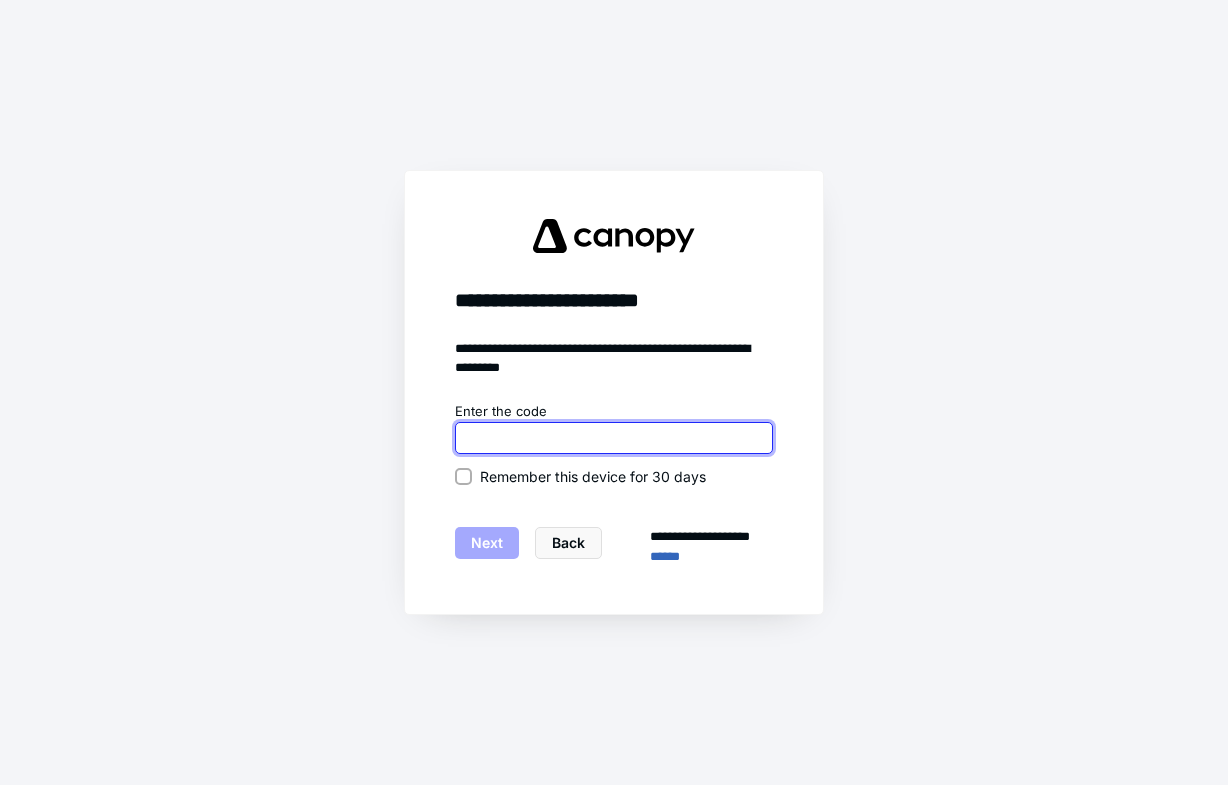 click at bounding box center [614, 438] 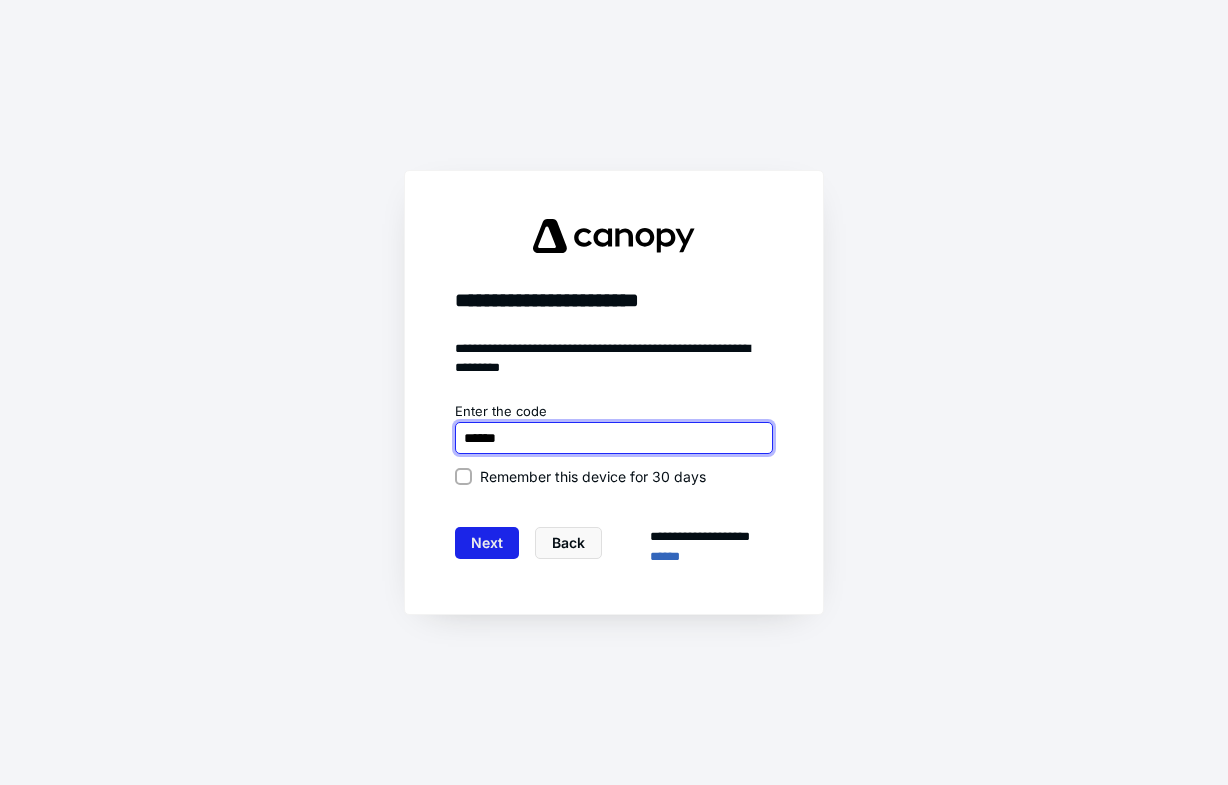 type on "******" 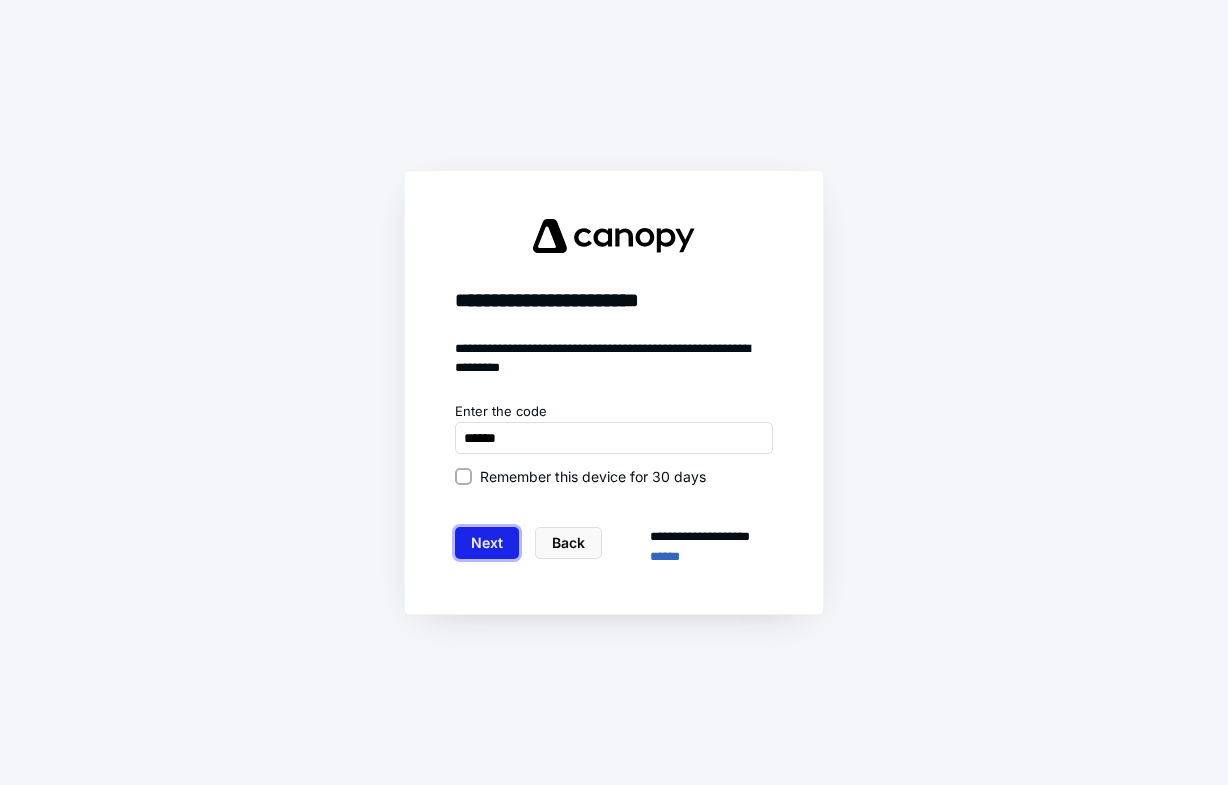 click on "Next" at bounding box center (487, 543) 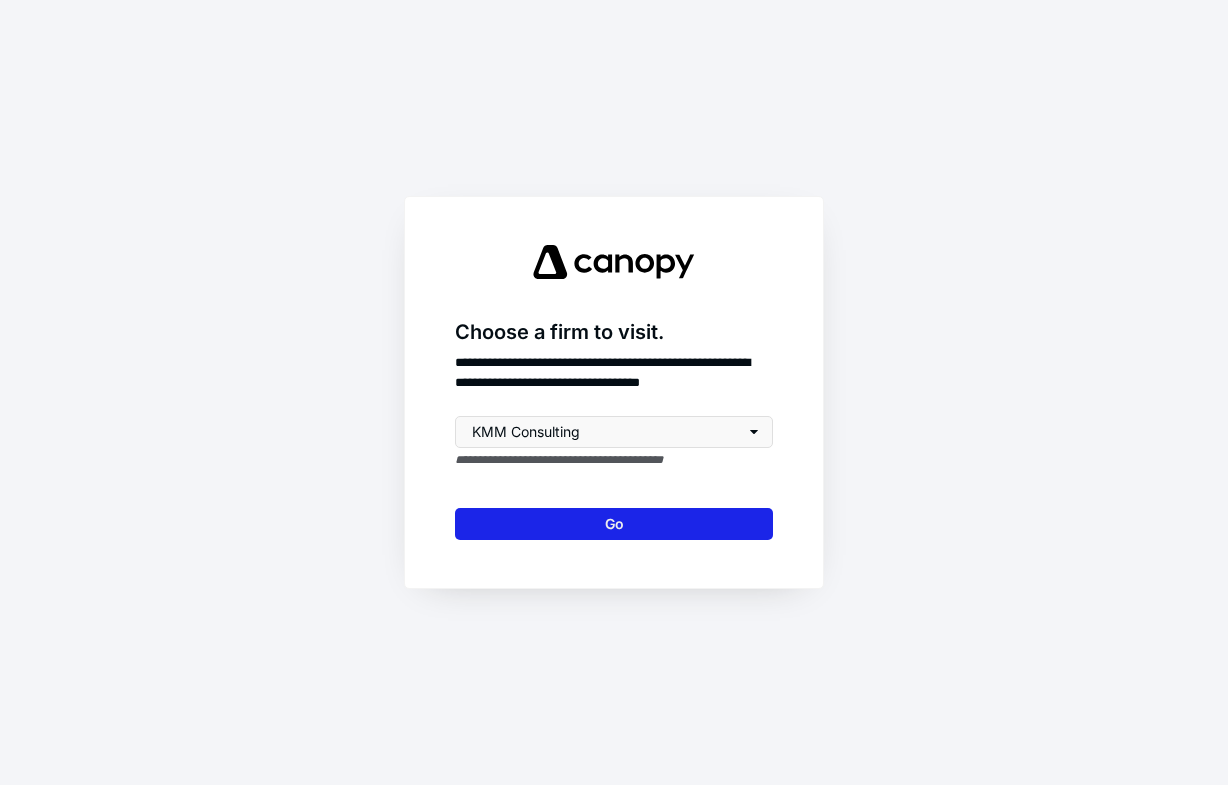 click on "Go" at bounding box center (614, 524) 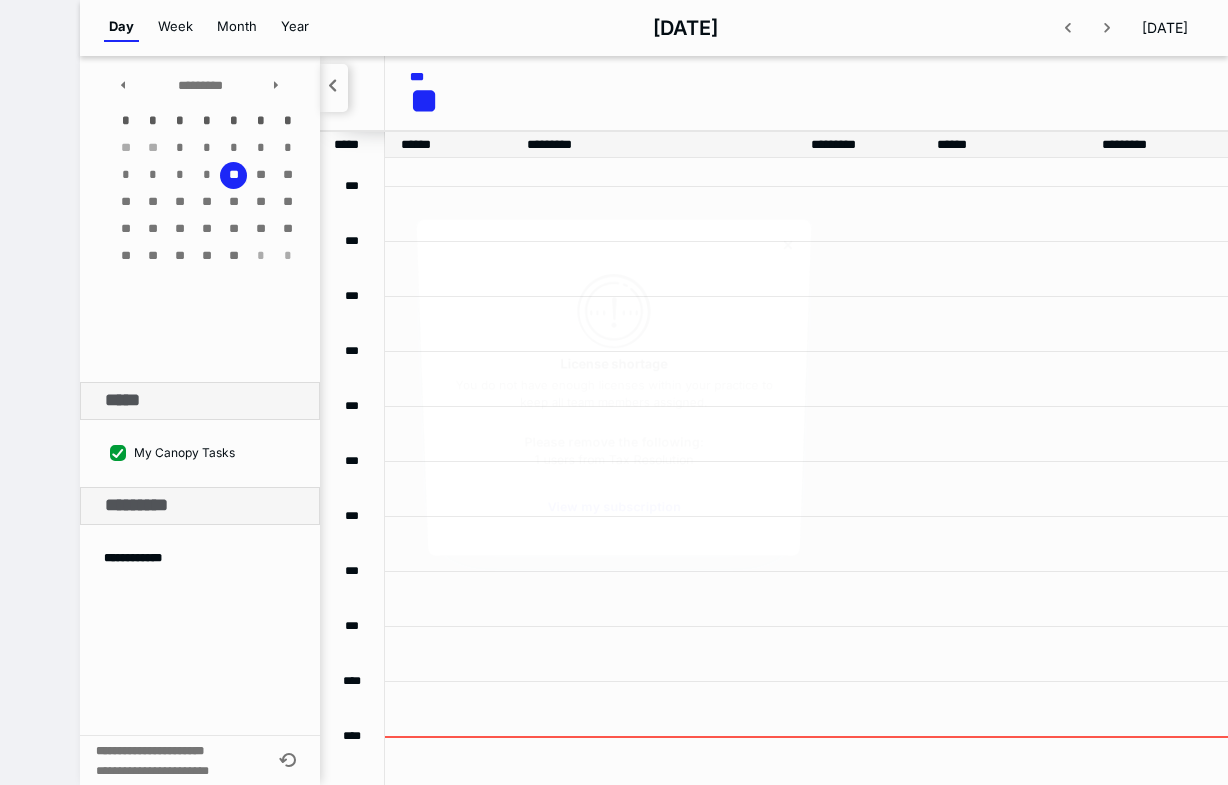scroll, scrollTop: 385, scrollLeft: 0, axis: vertical 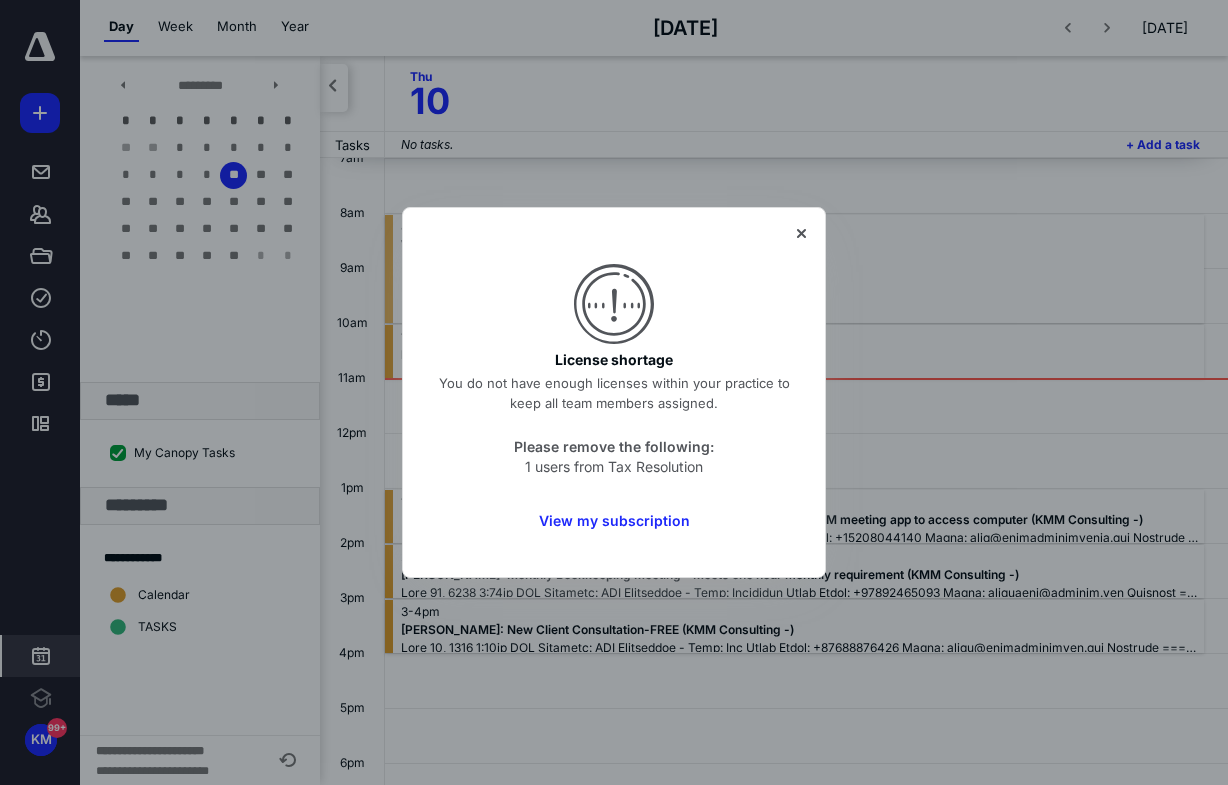 drag, startPoint x: 806, startPoint y: 234, endPoint x: 561, endPoint y: 283, distance: 249.85196 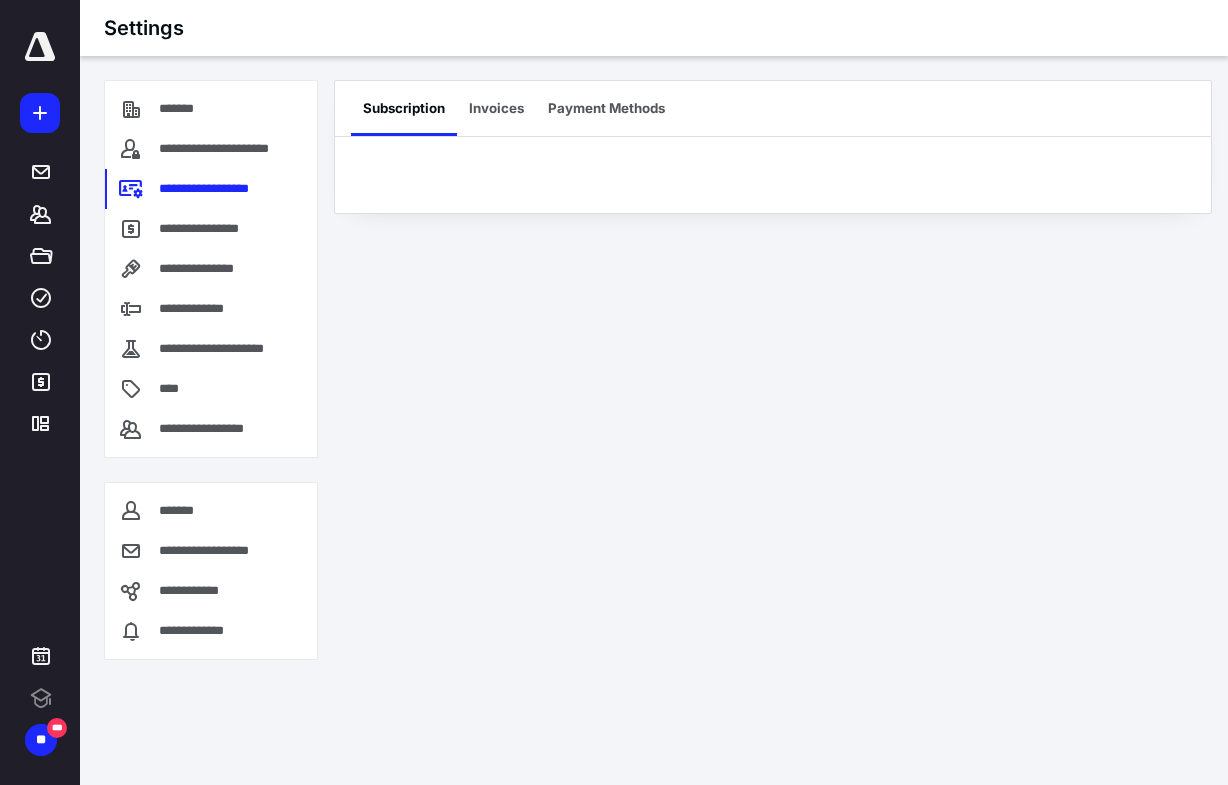scroll, scrollTop: 0, scrollLeft: 0, axis: both 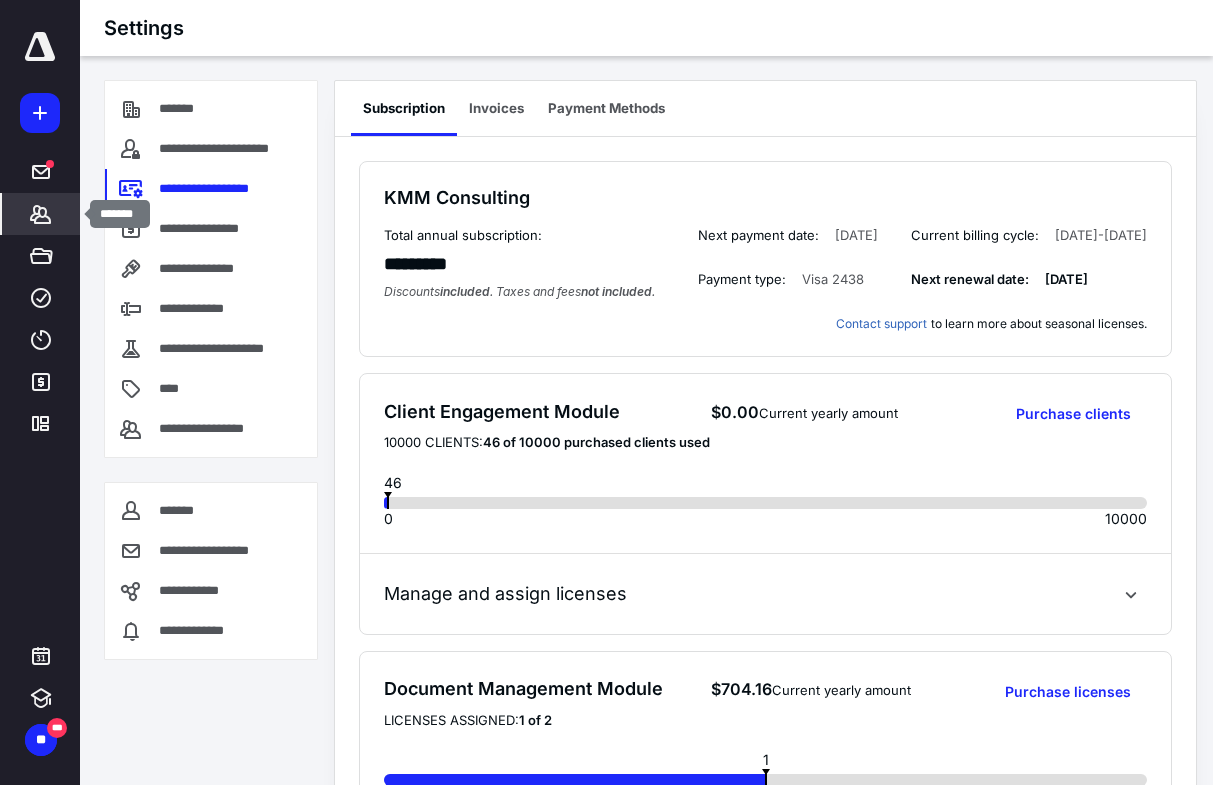 click 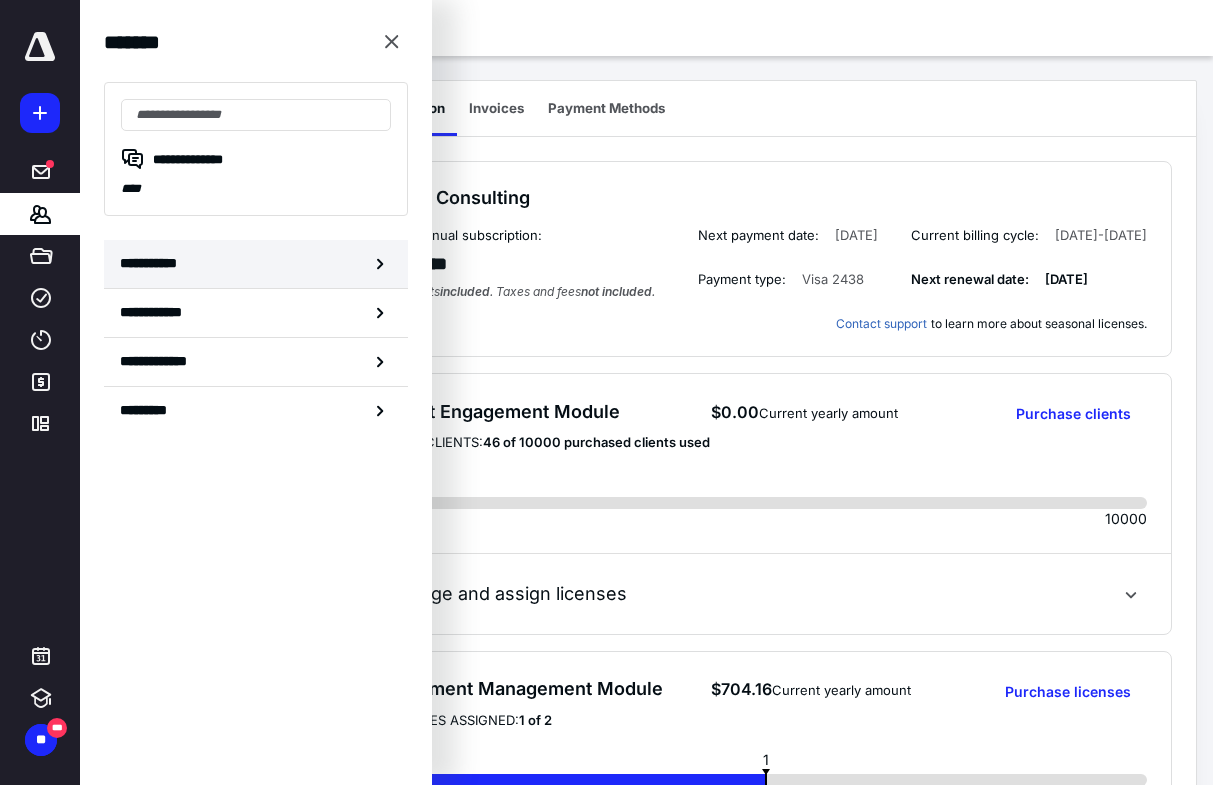 click on "**********" at bounding box center [153, 263] 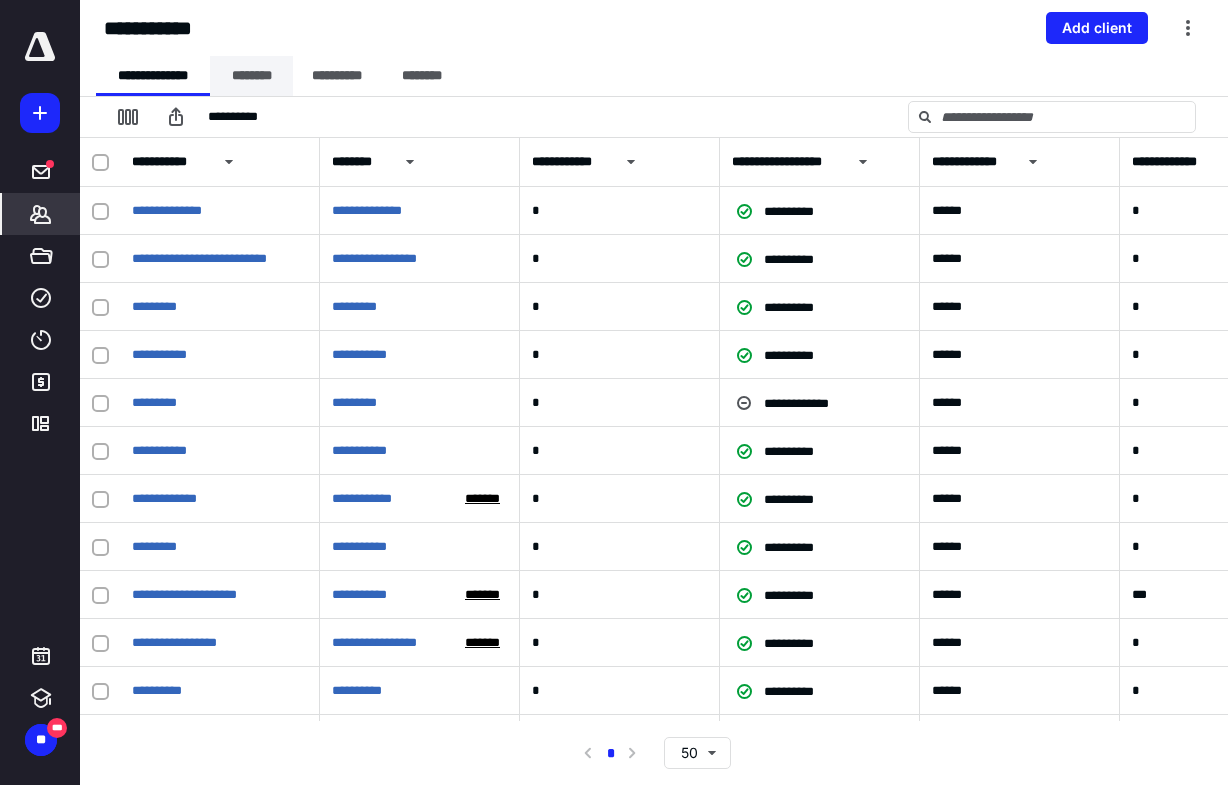 click on "********" at bounding box center [251, 76] 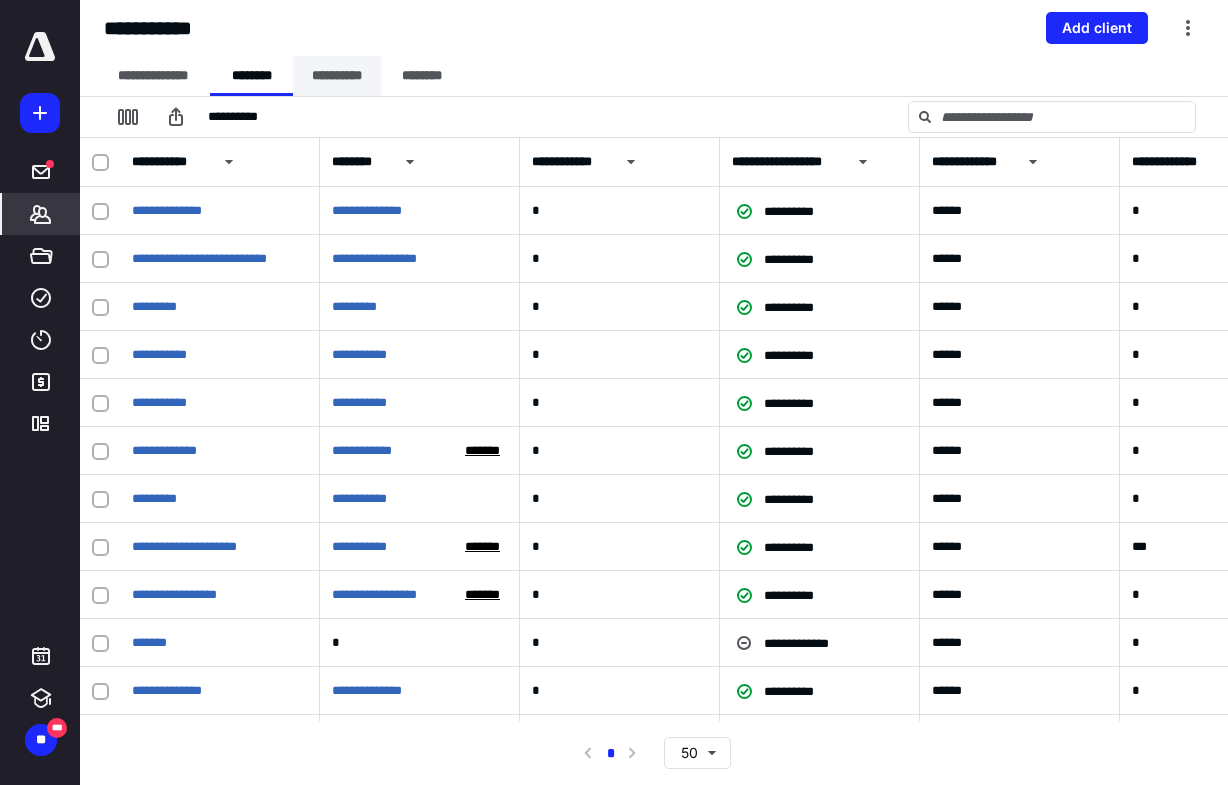 click on "**********" at bounding box center (337, 76) 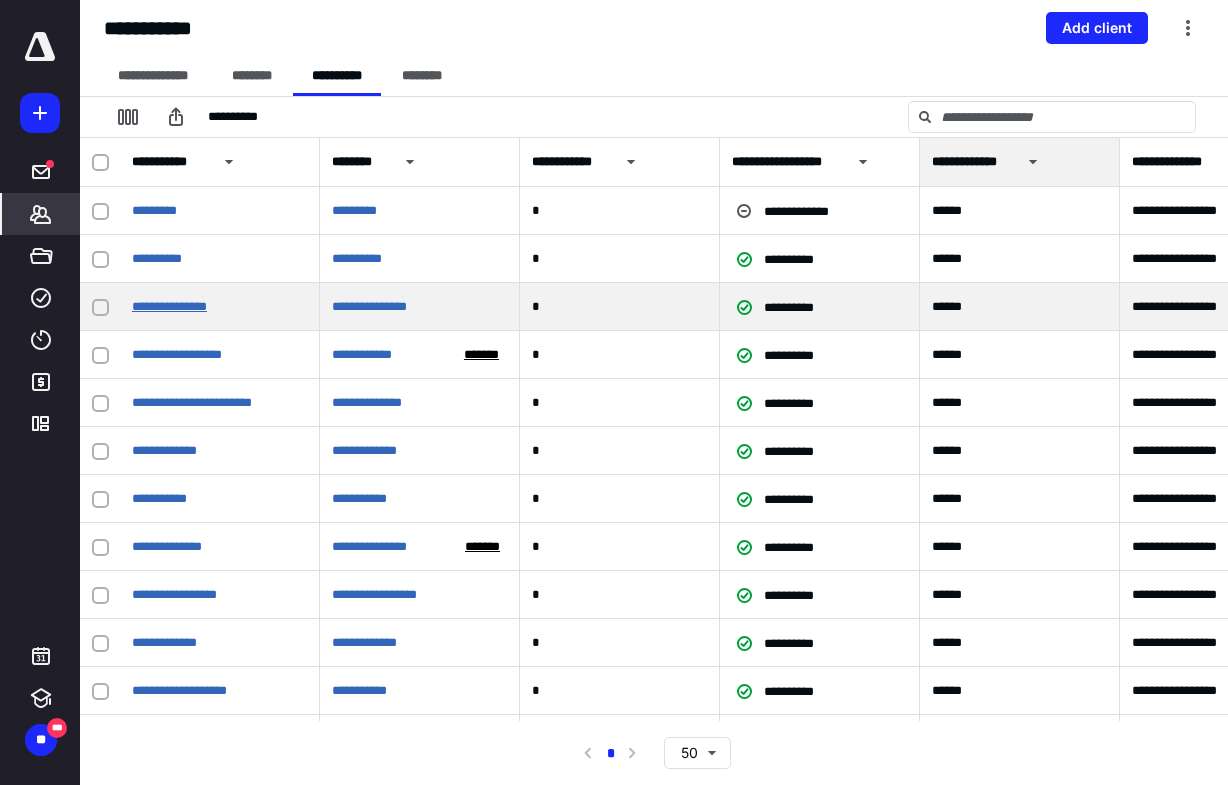 click on "**********" at bounding box center [169, 306] 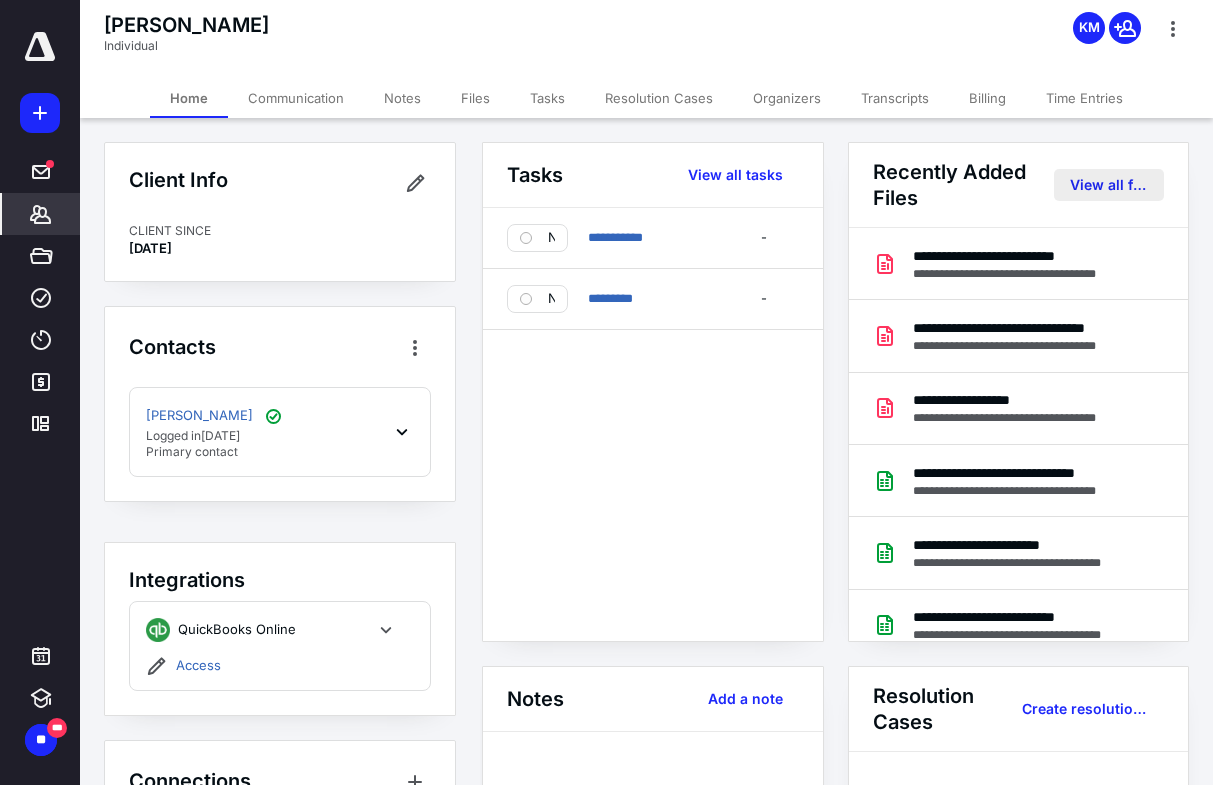 click on "View all files" at bounding box center (1109, 185) 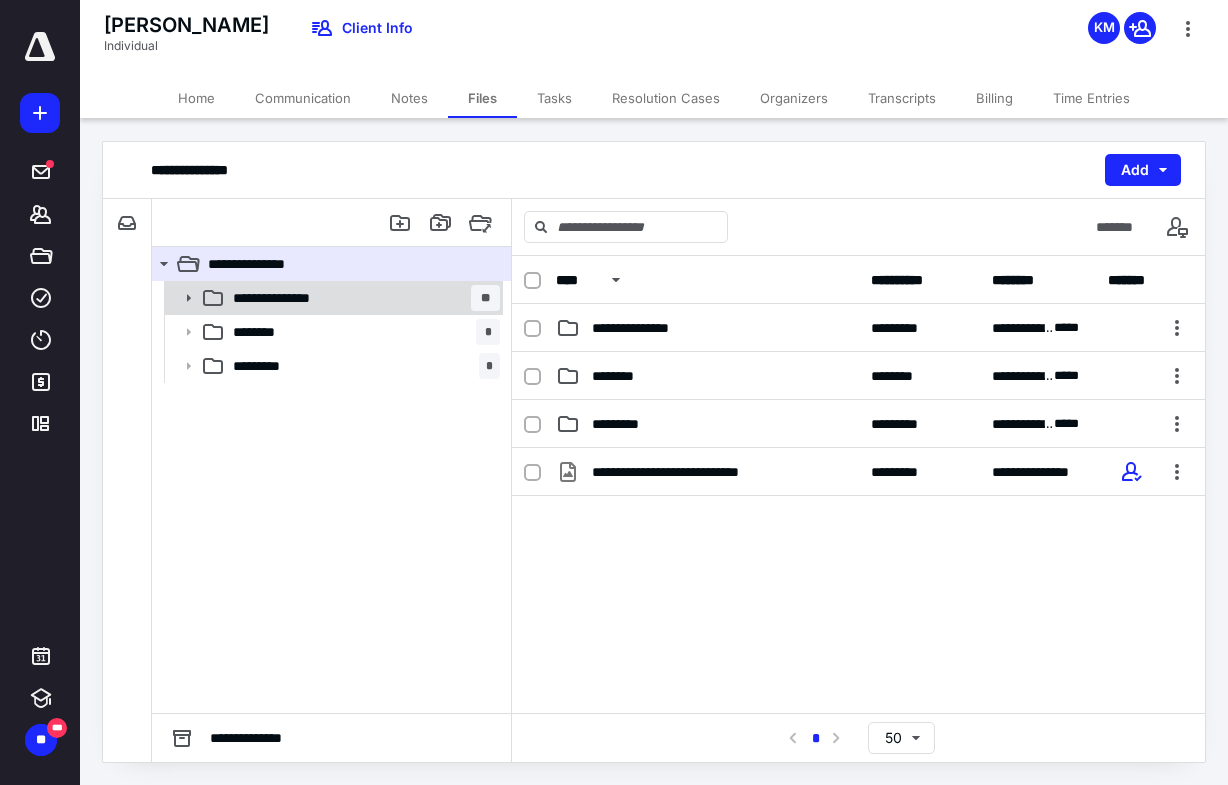 click on "**********" at bounding box center (289, 298) 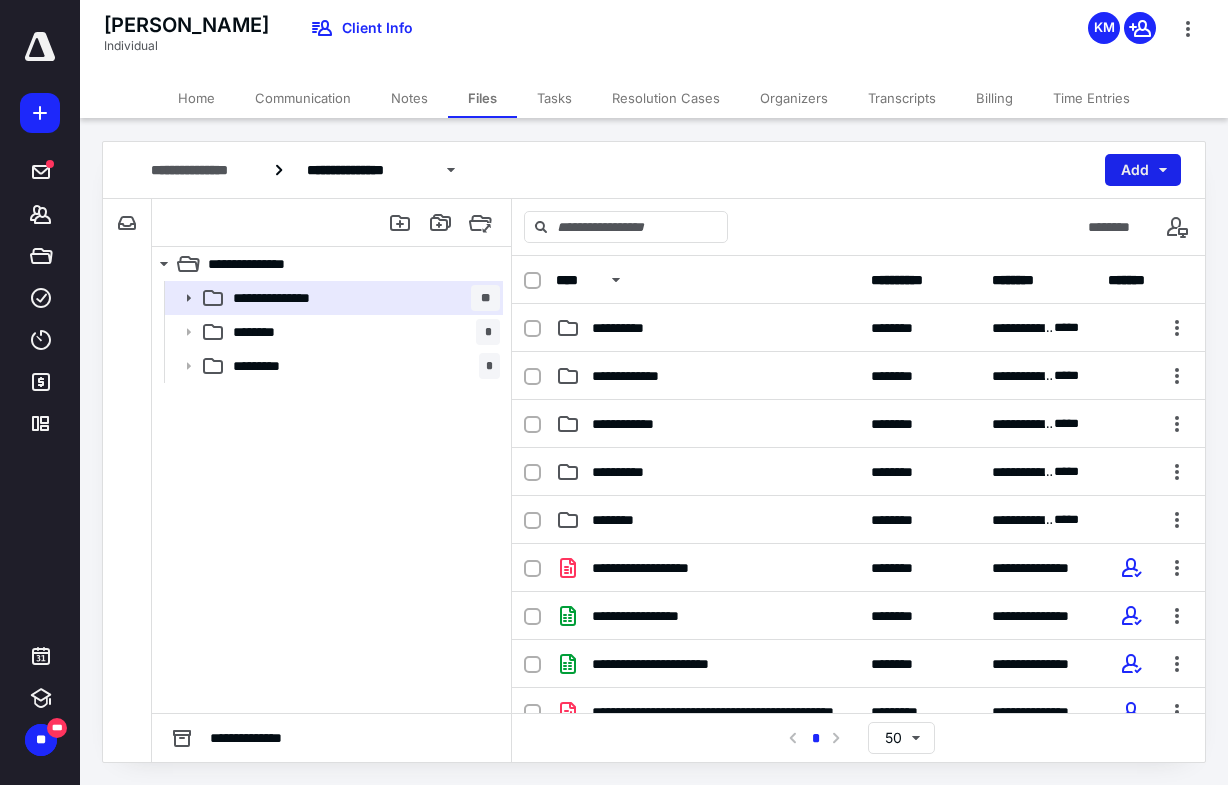 click on "Add" at bounding box center (1143, 170) 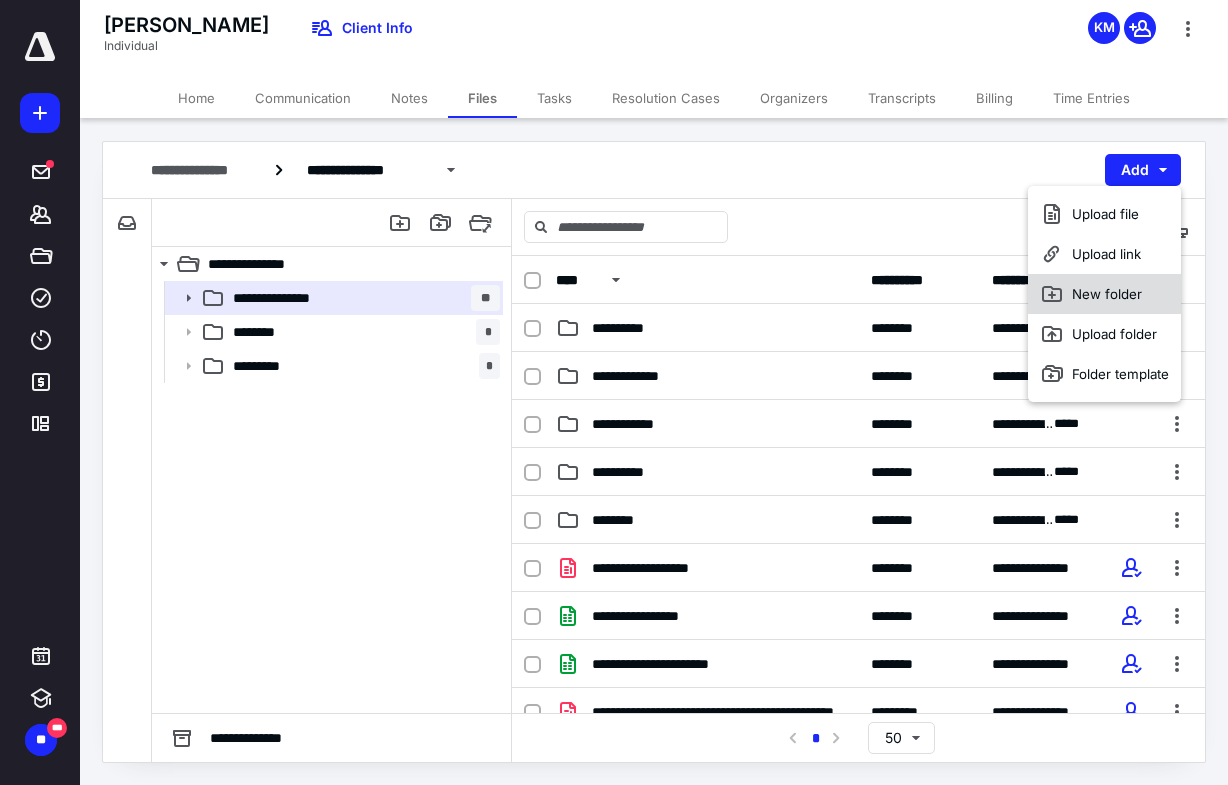 click on "New folder" at bounding box center (1104, 294) 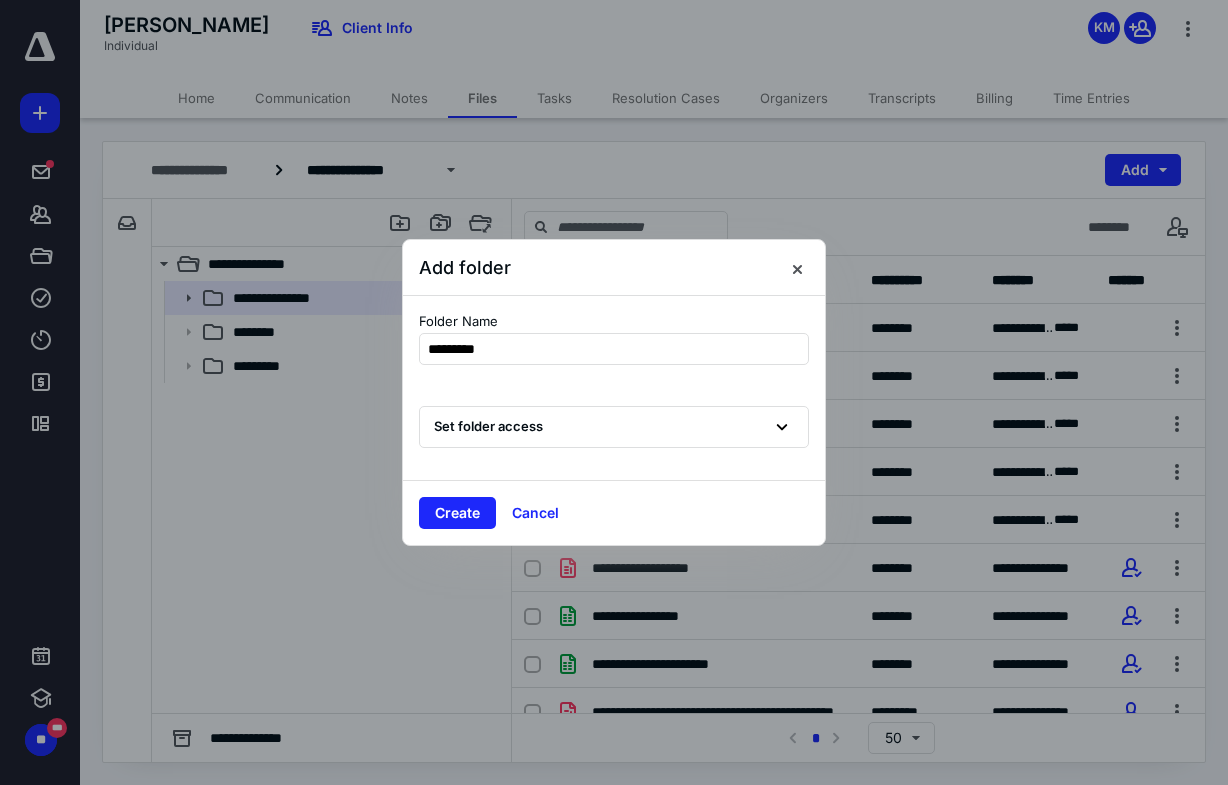 type on "*********" 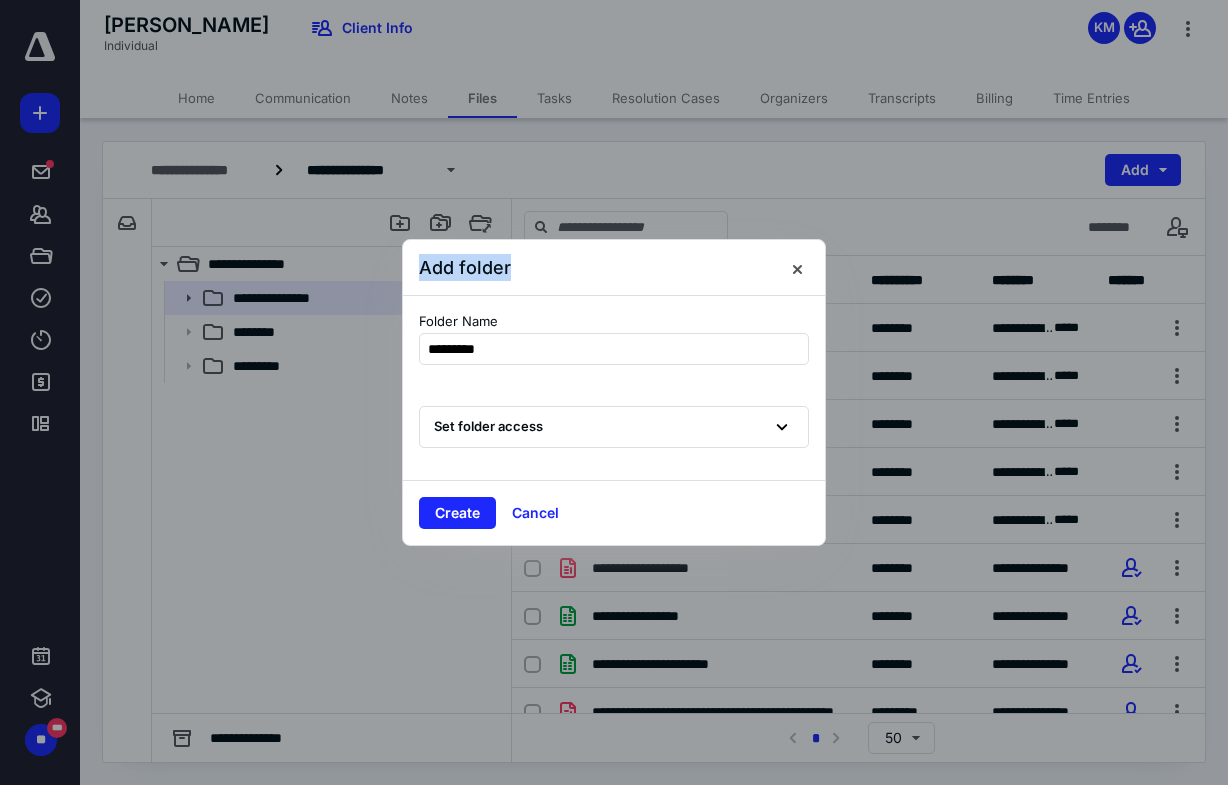 drag, startPoint x: 678, startPoint y: 273, endPoint x: 630, endPoint y: 558, distance: 289.01385 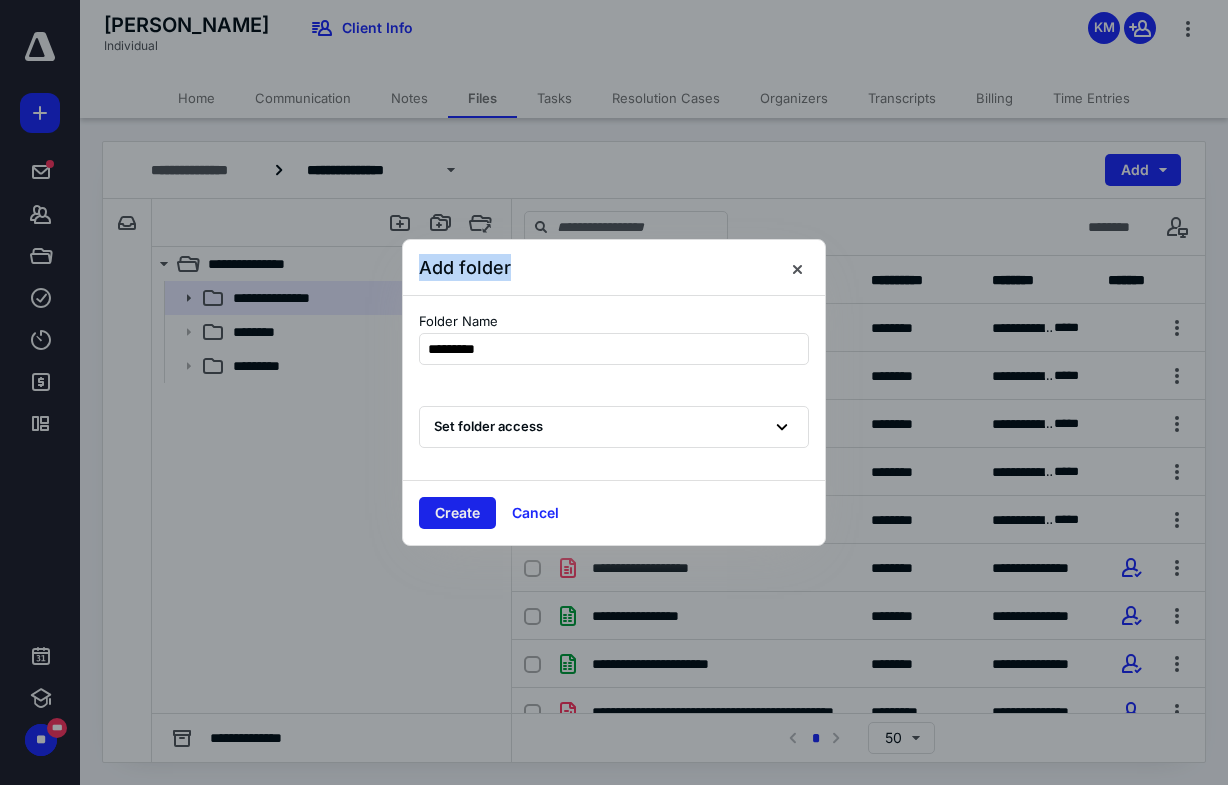 click on "Create" at bounding box center [457, 513] 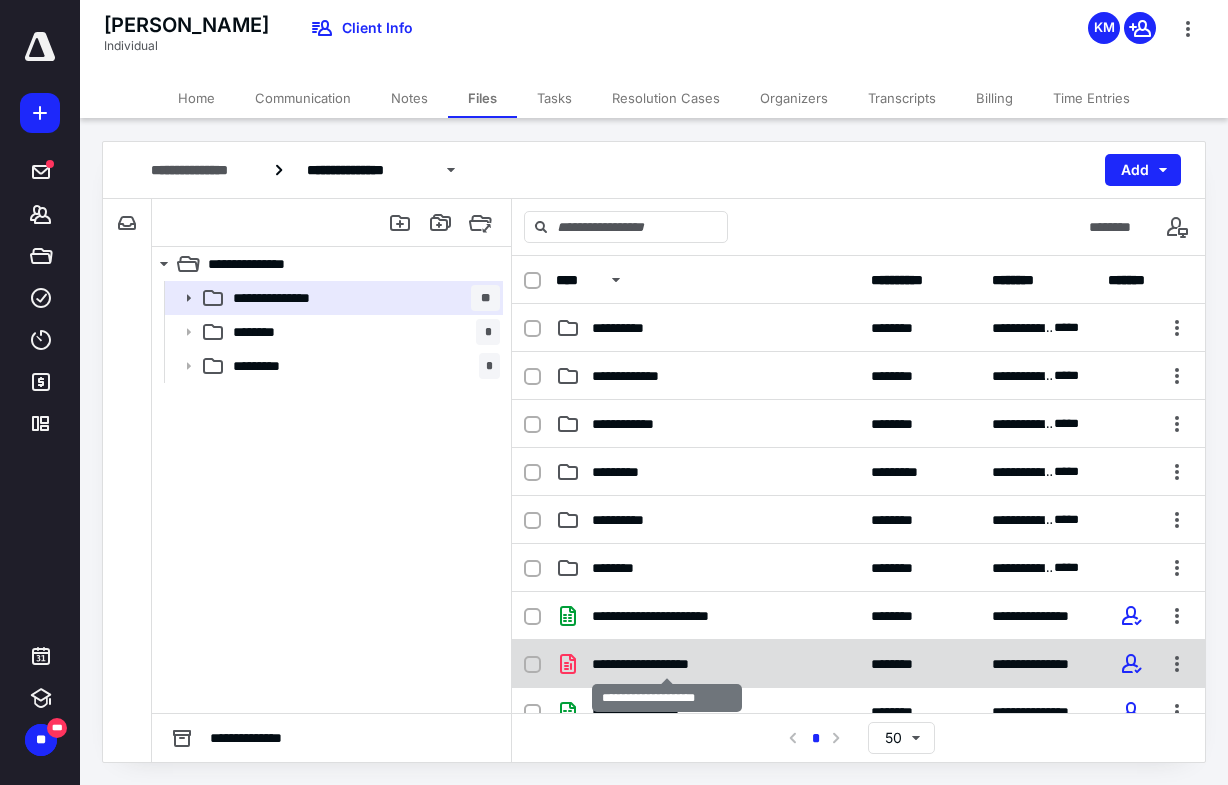 click on "**********" at bounding box center [666, 664] 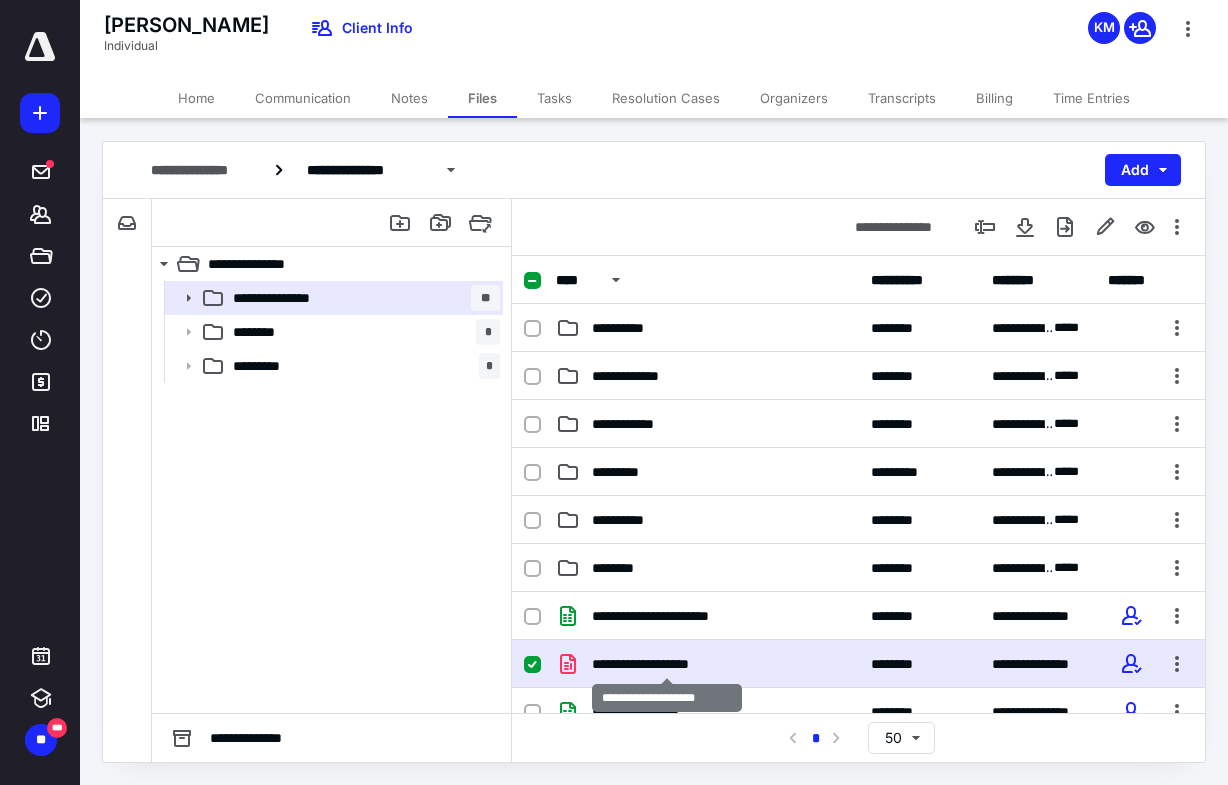 click on "**********" at bounding box center [666, 664] 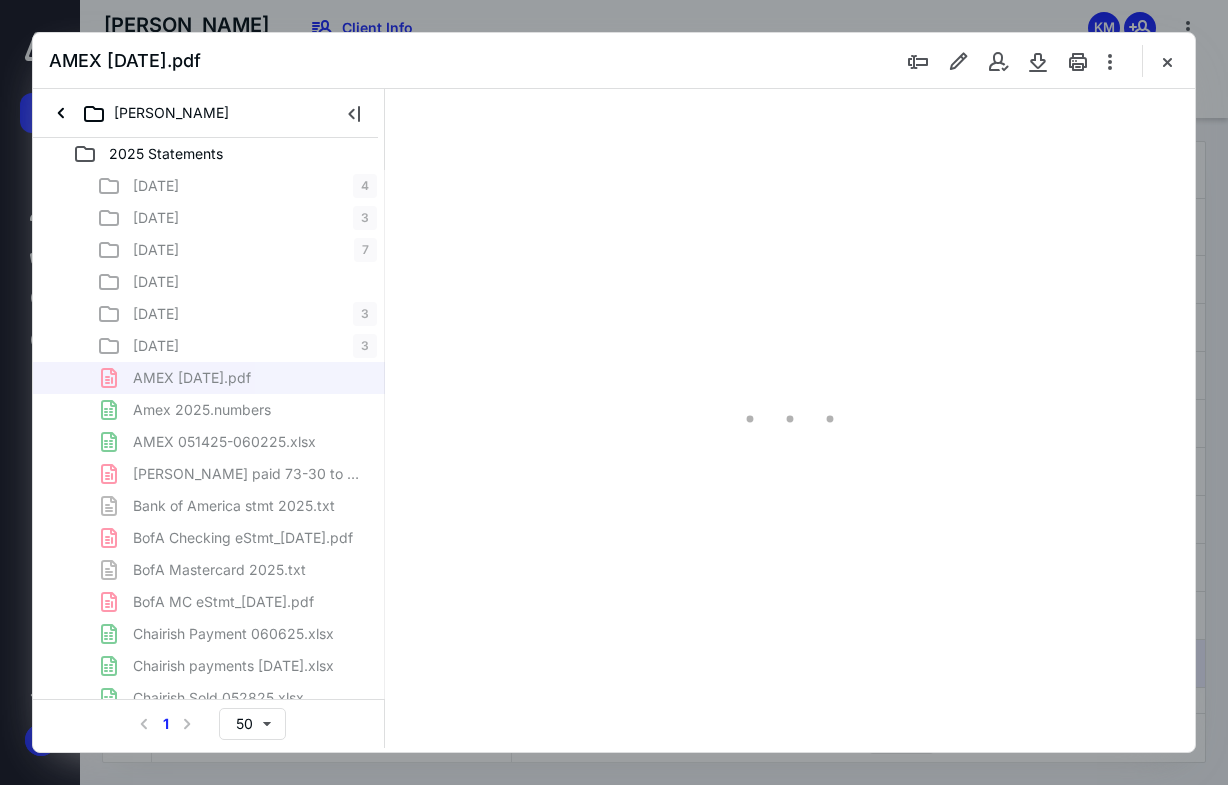 click at bounding box center (354, 113) 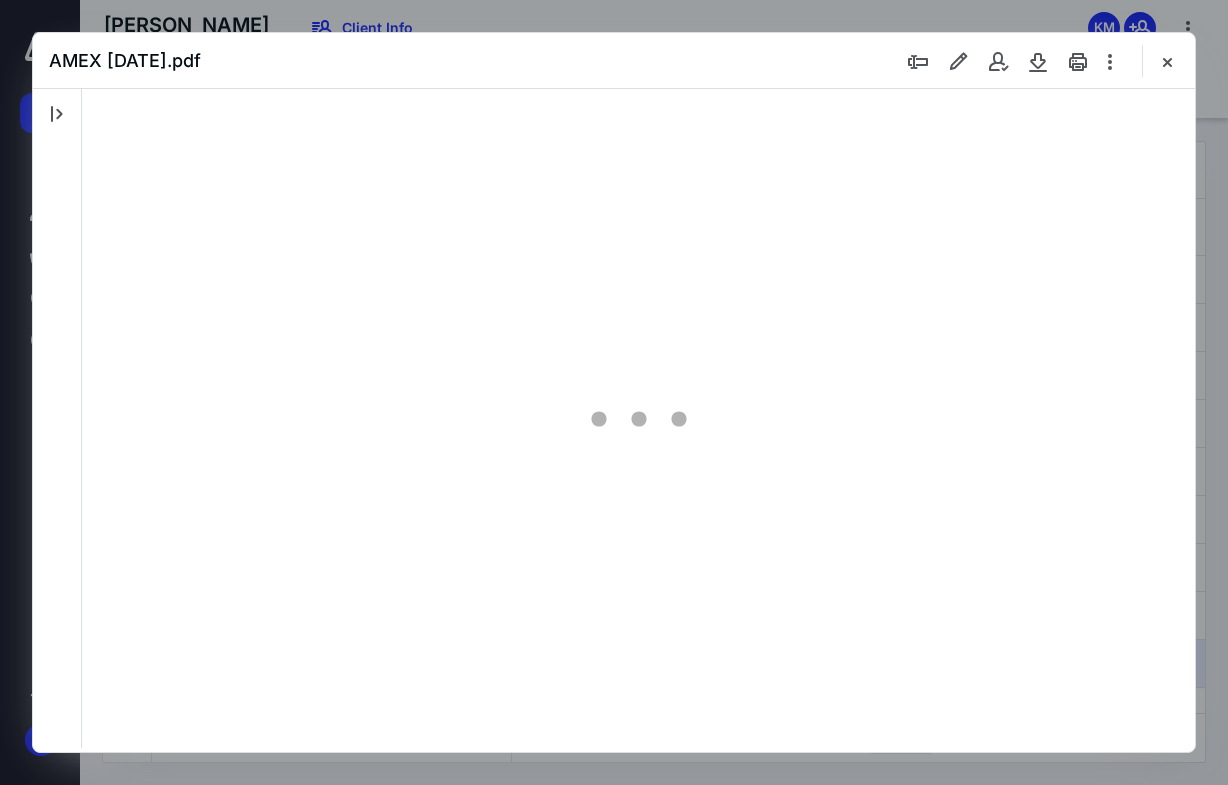 scroll, scrollTop: 0, scrollLeft: 0, axis: both 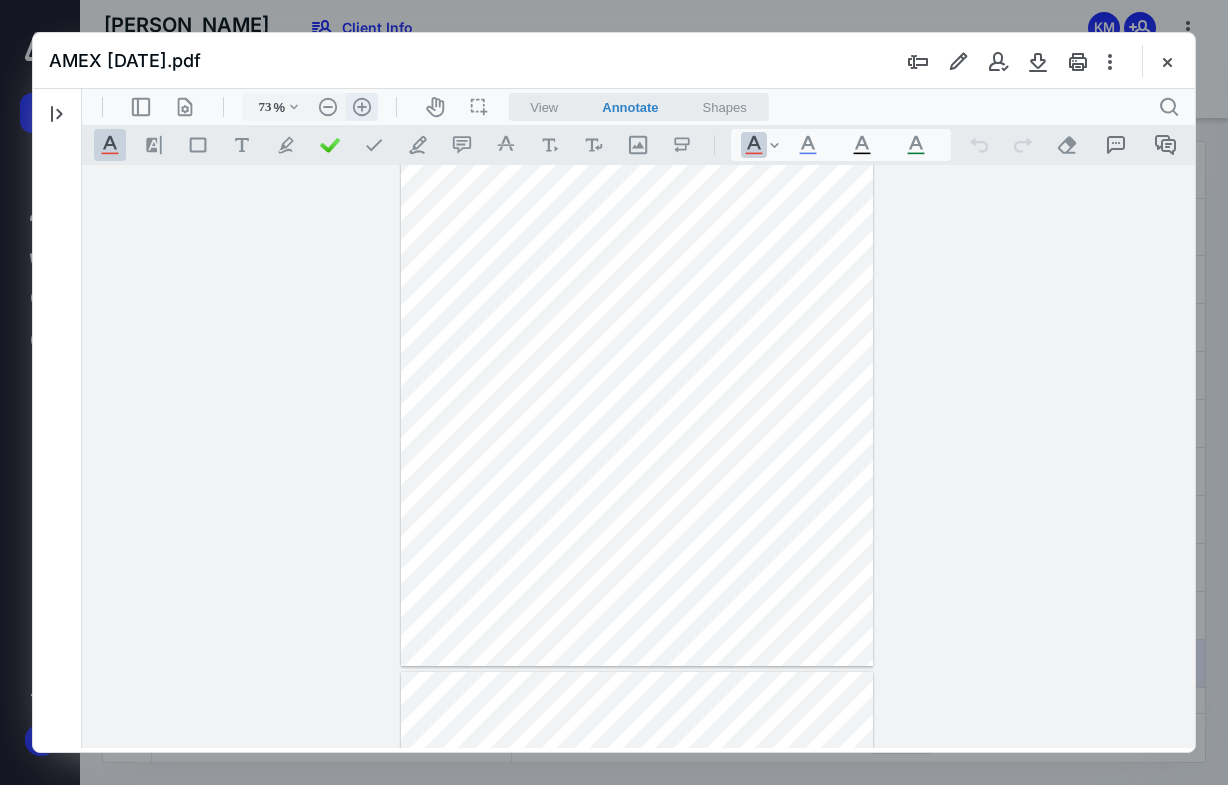 click on ".cls-1{fill:#abb0c4;} icon - header - zoom - in - line" at bounding box center [362, 107] 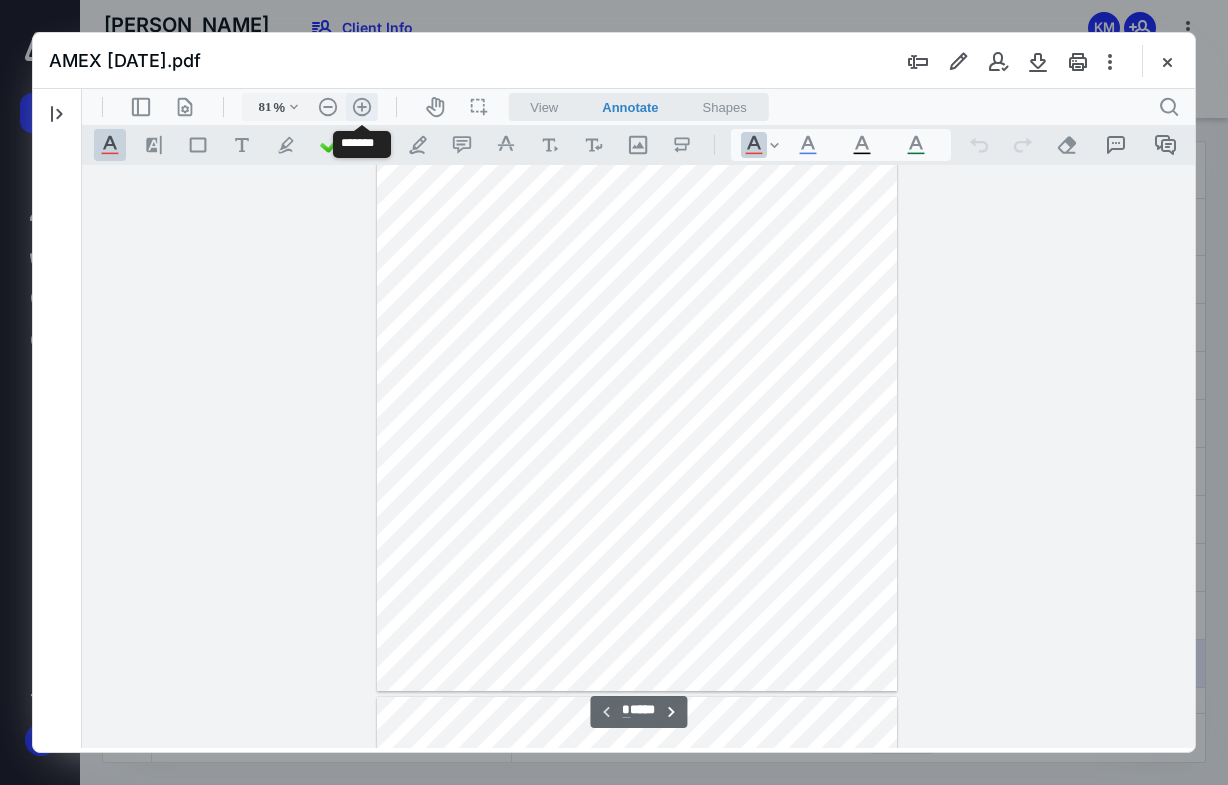 click on ".cls-1{fill:#abb0c4;} icon - header - zoom - in - line" at bounding box center (362, 107) 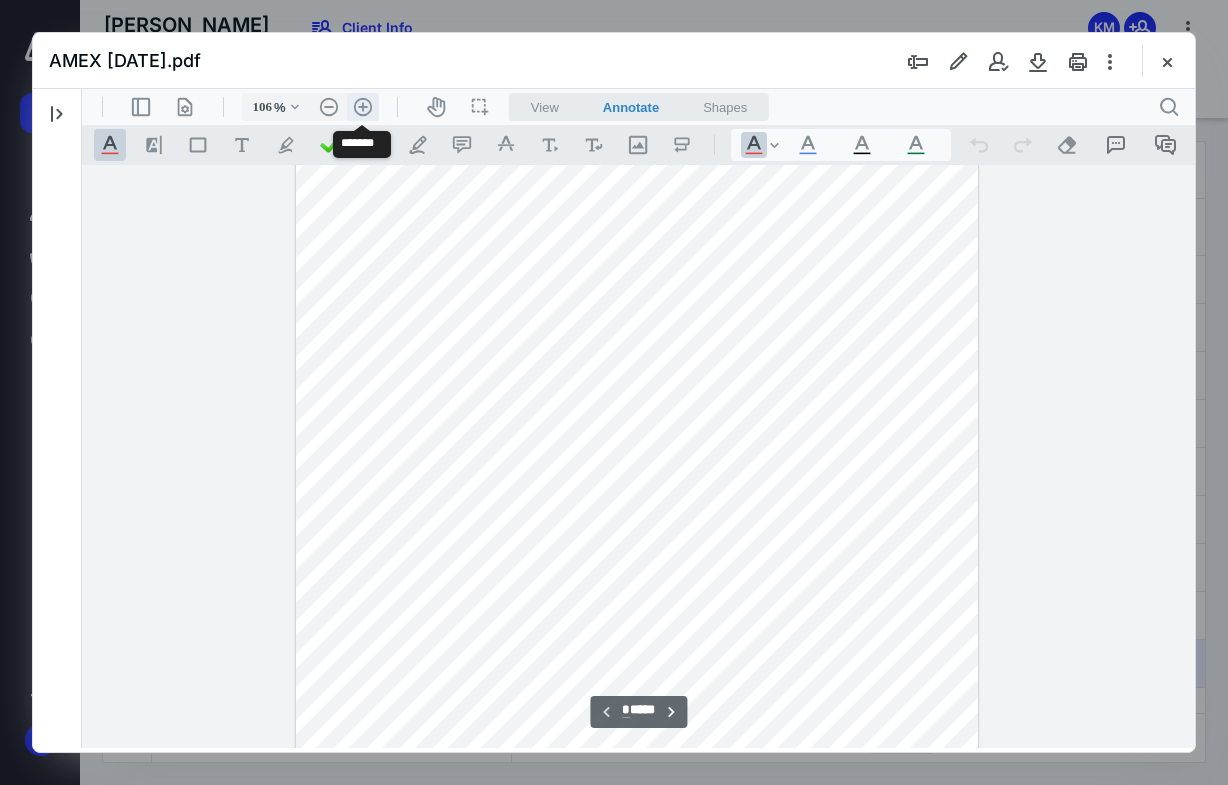 click on ".cls-1{fill:#abb0c4;} icon - header - zoom - in - line" at bounding box center (363, 107) 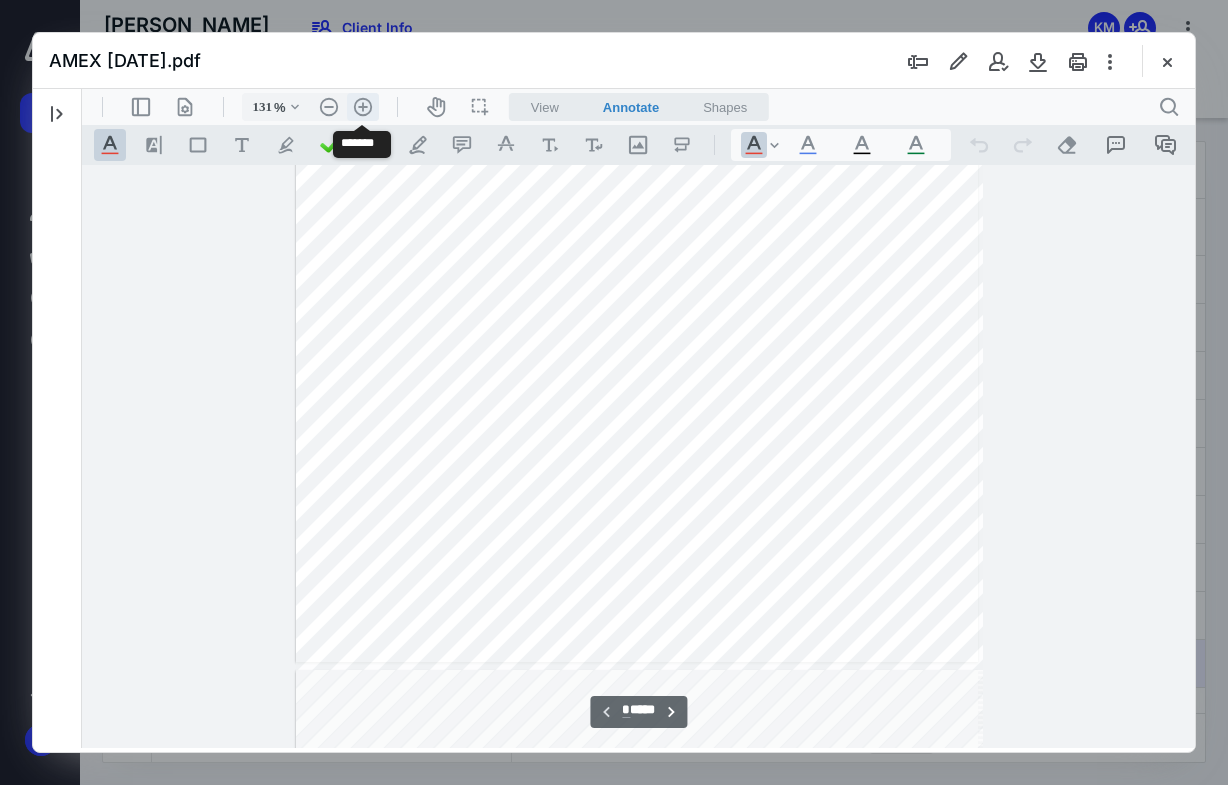 click on ".cls-1{fill:#abb0c4;} icon - header - zoom - in - line" at bounding box center [363, 107] 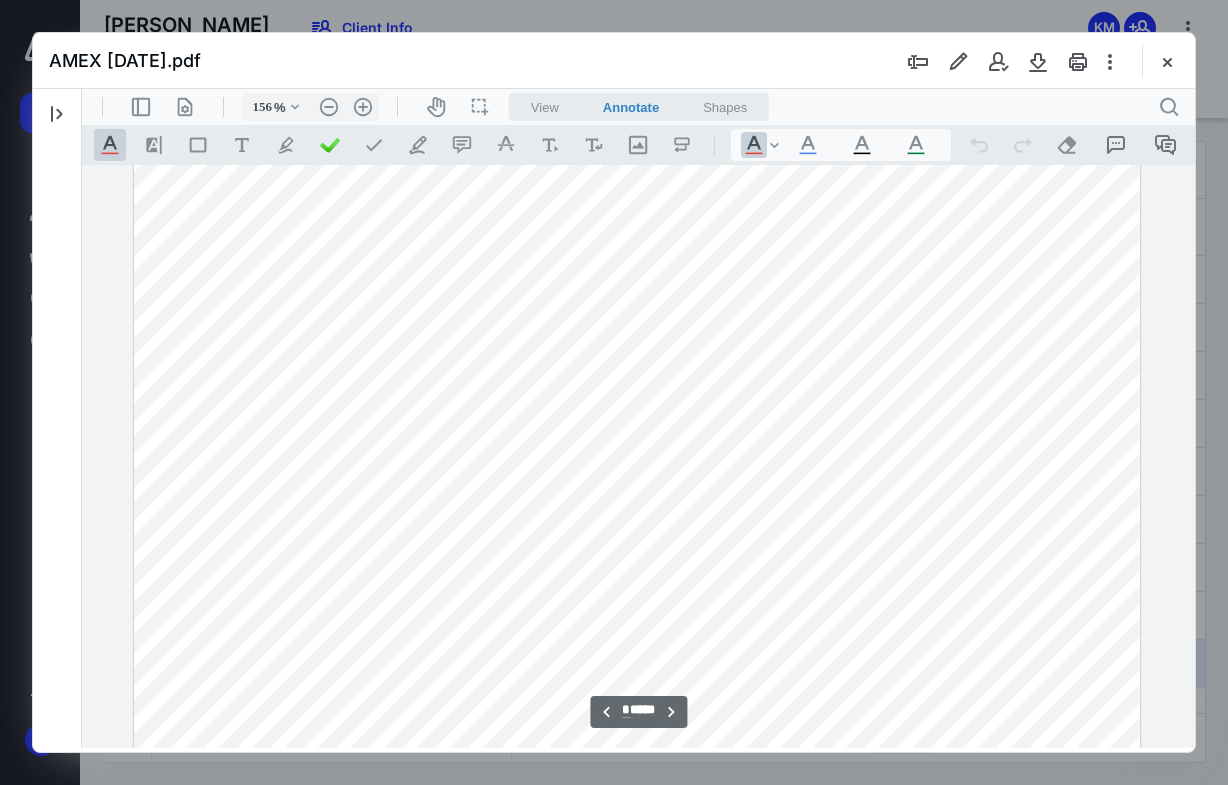 scroll, scrollTop: 1192, scrollLeft: 0, axis: vertical 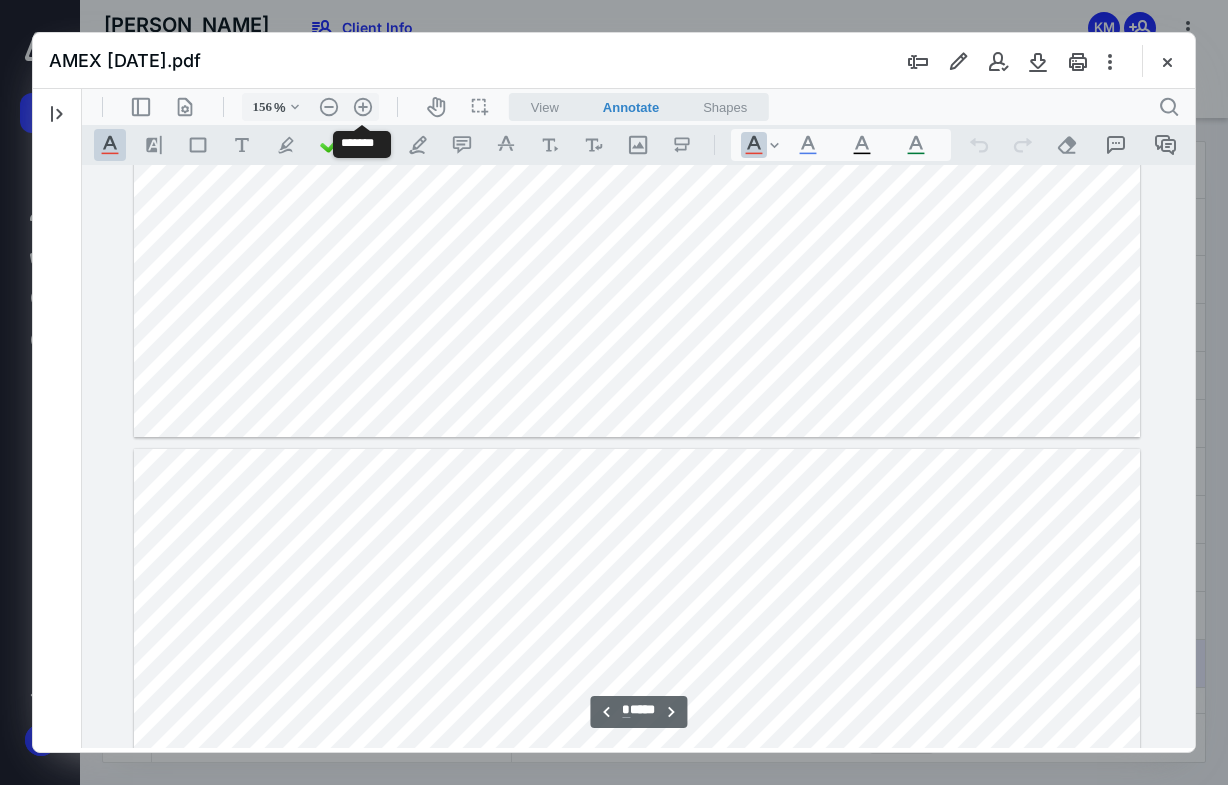 type on "*" 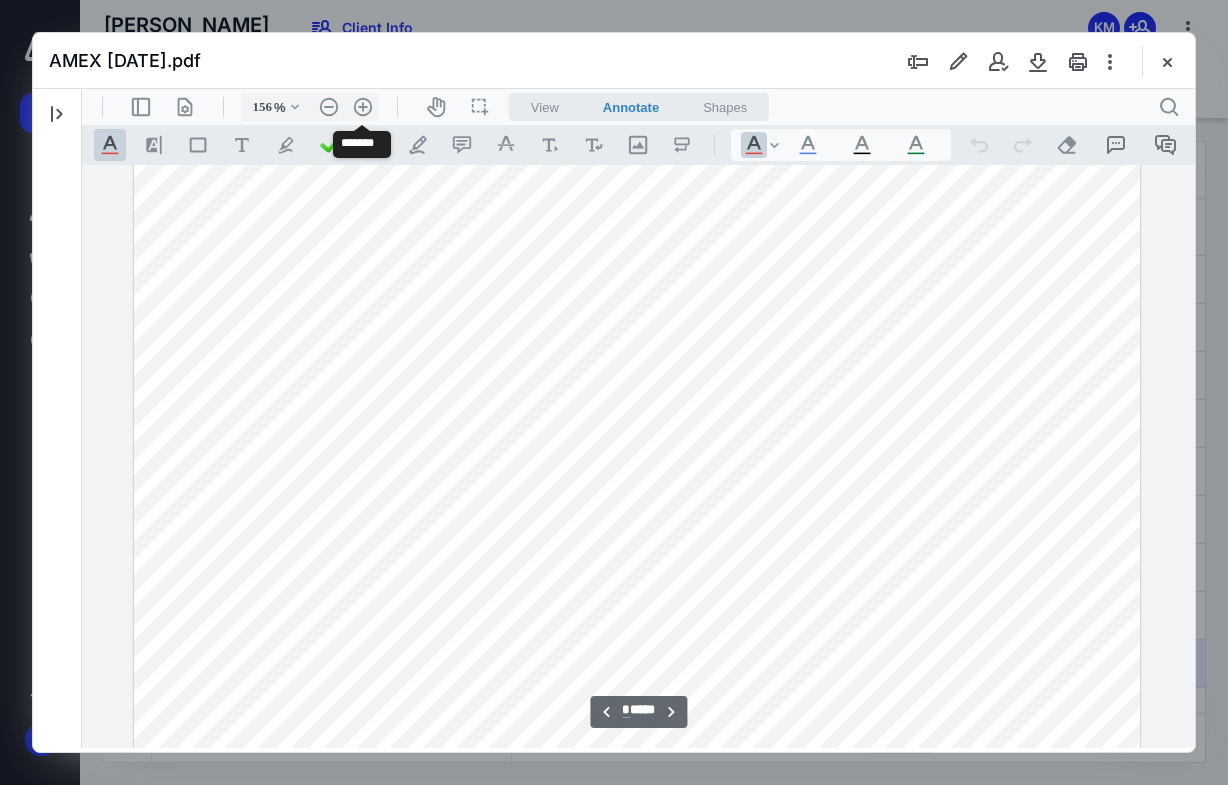 scroll, scrollTop: 2746, scrollLeft: 0, axis: vertical 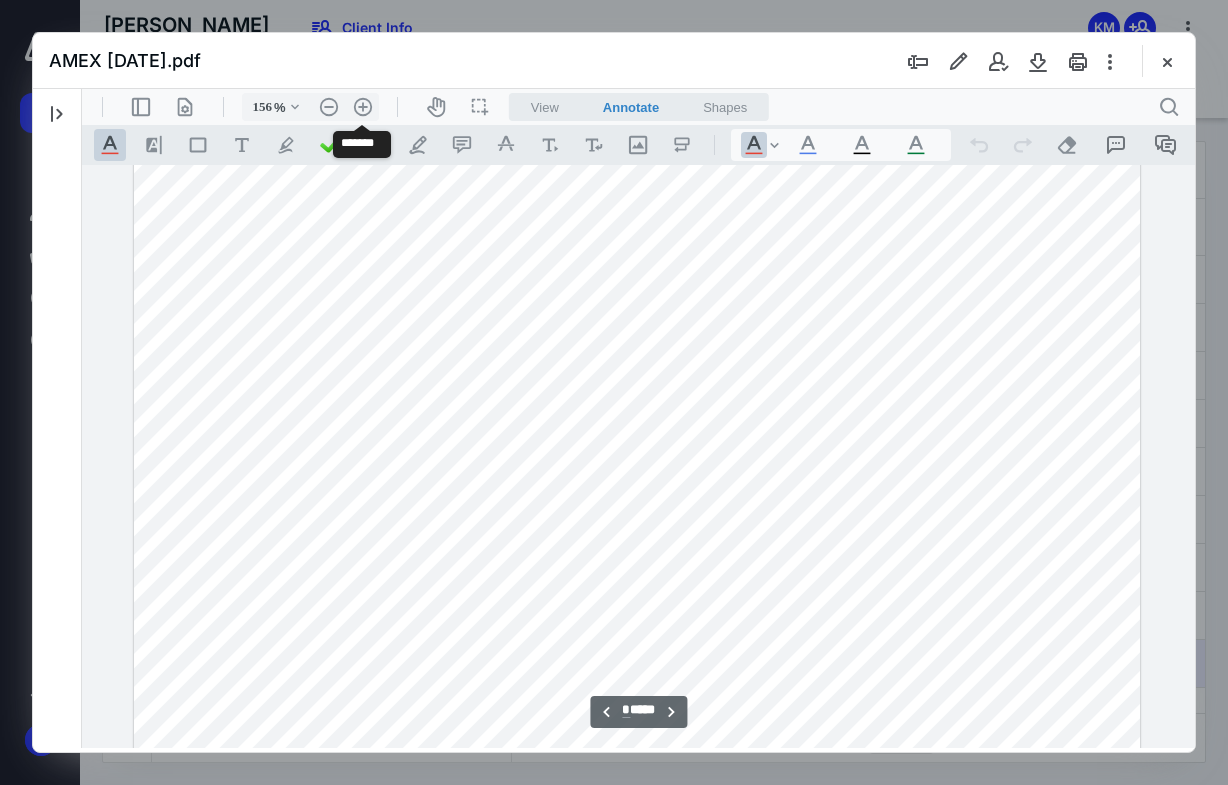 drag, startPoint x: 1190, startPoint y: 177, endPoint x: 1284, endPoint y: 395, distance: 237.40262 